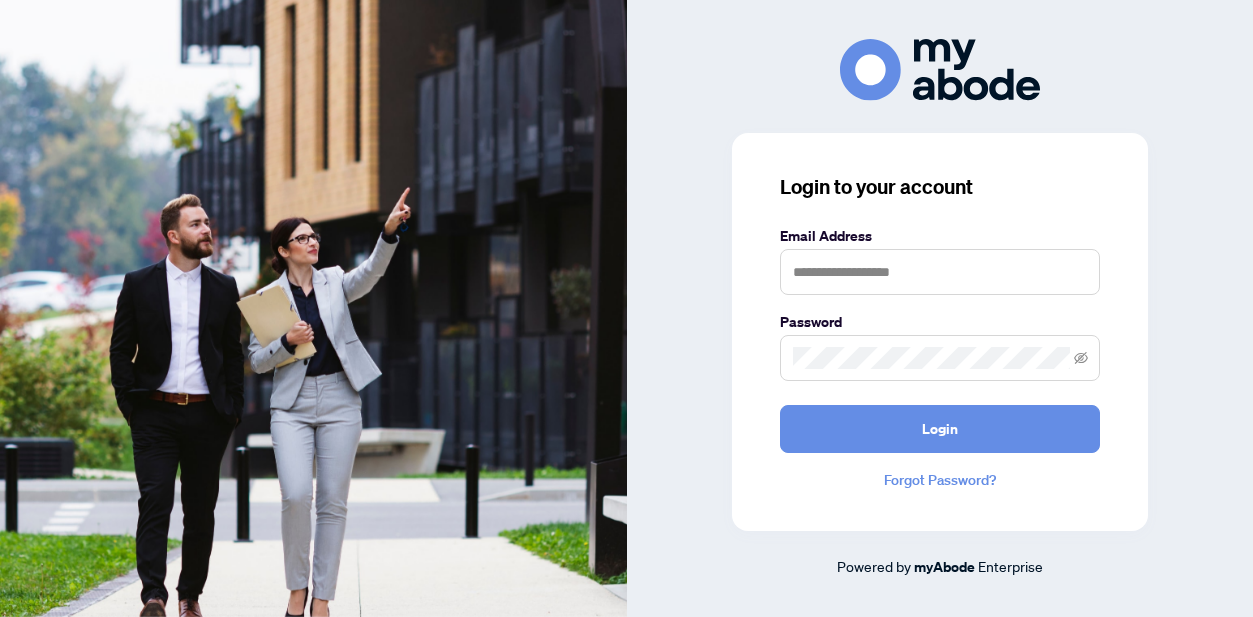 scroll, scrollTop: 0, scrollLeft: 0, axis: both 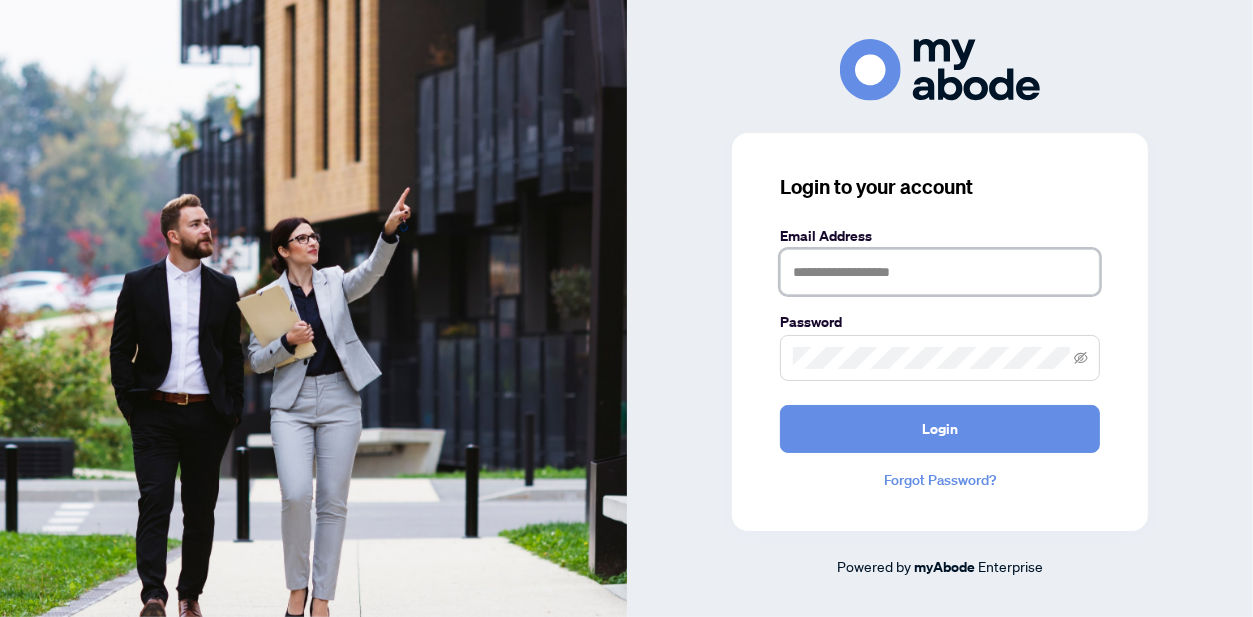 type on "**********" 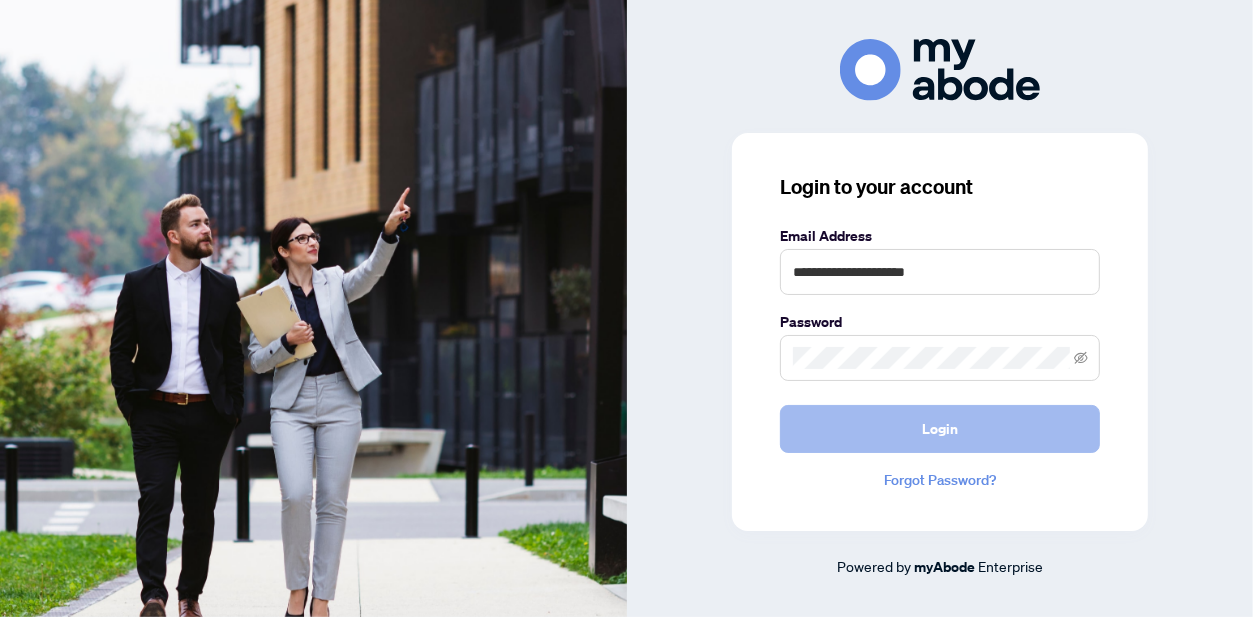 click on "Login" at bounding box center (940, 429) 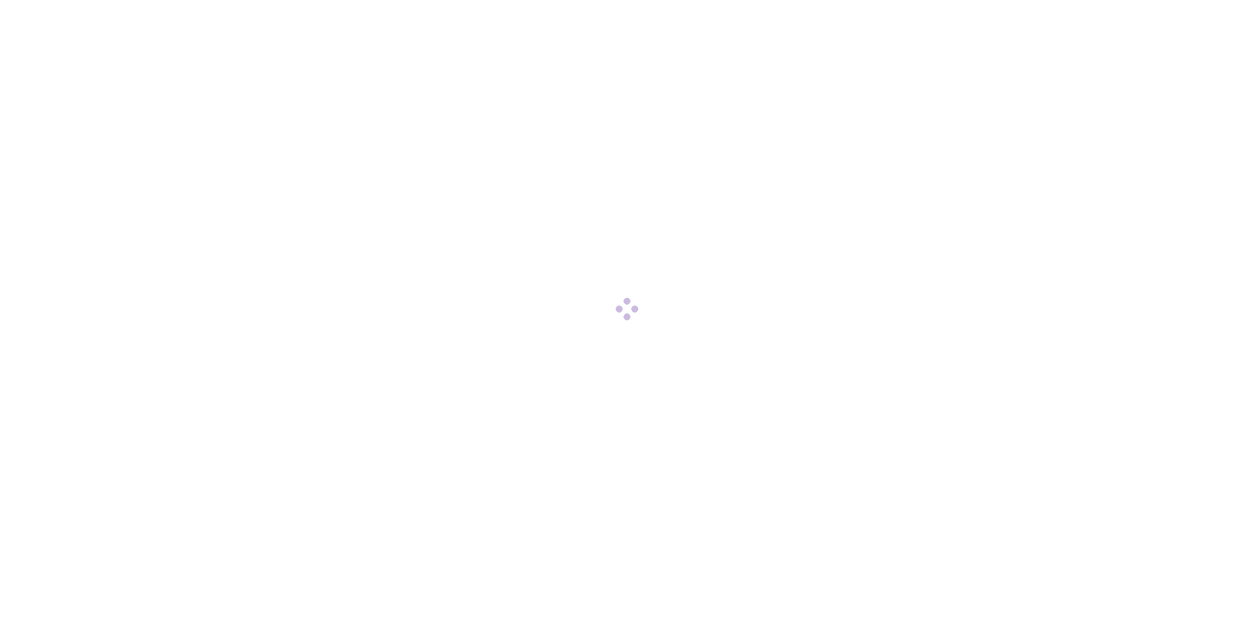 scroll, scrollTop: 0, scrollLeft: 0, axis: both 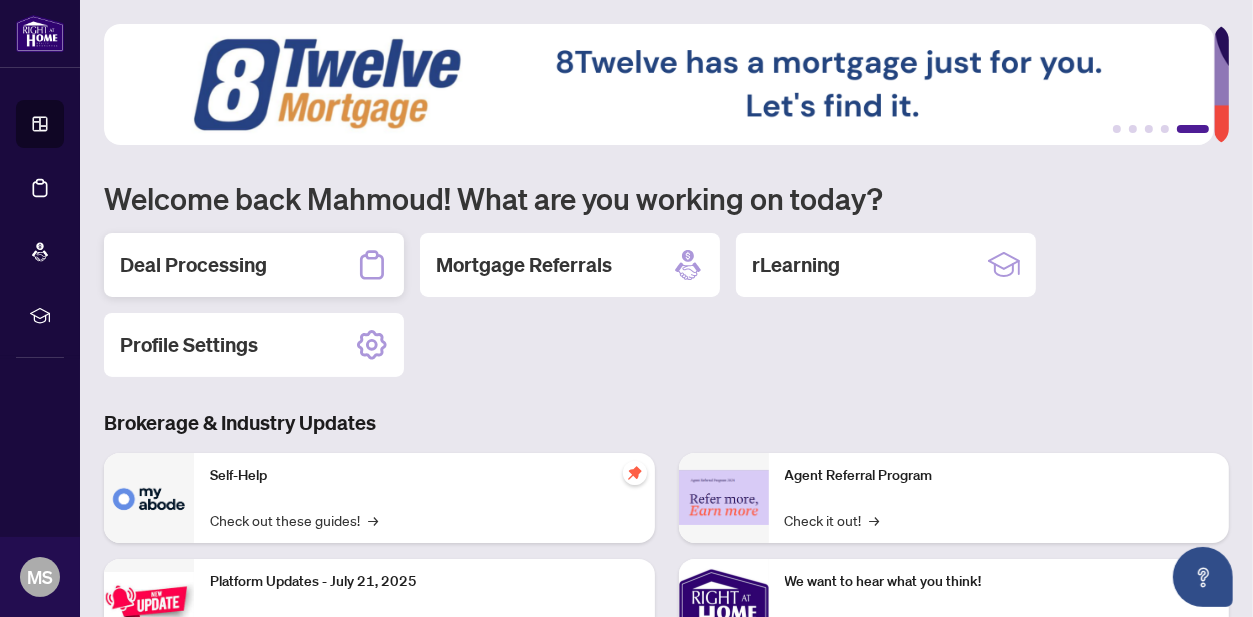 click on "Deal Processing" at bounding box center [193, 265] 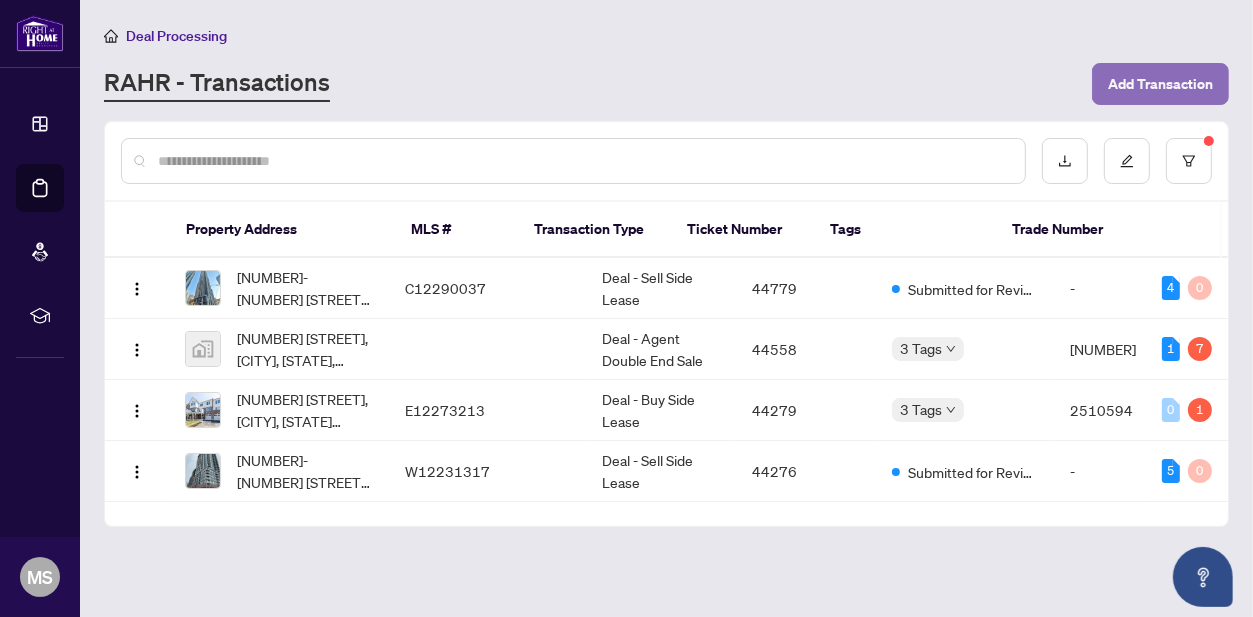 click on "Add Transaction" at bounding box center (1160, 84) 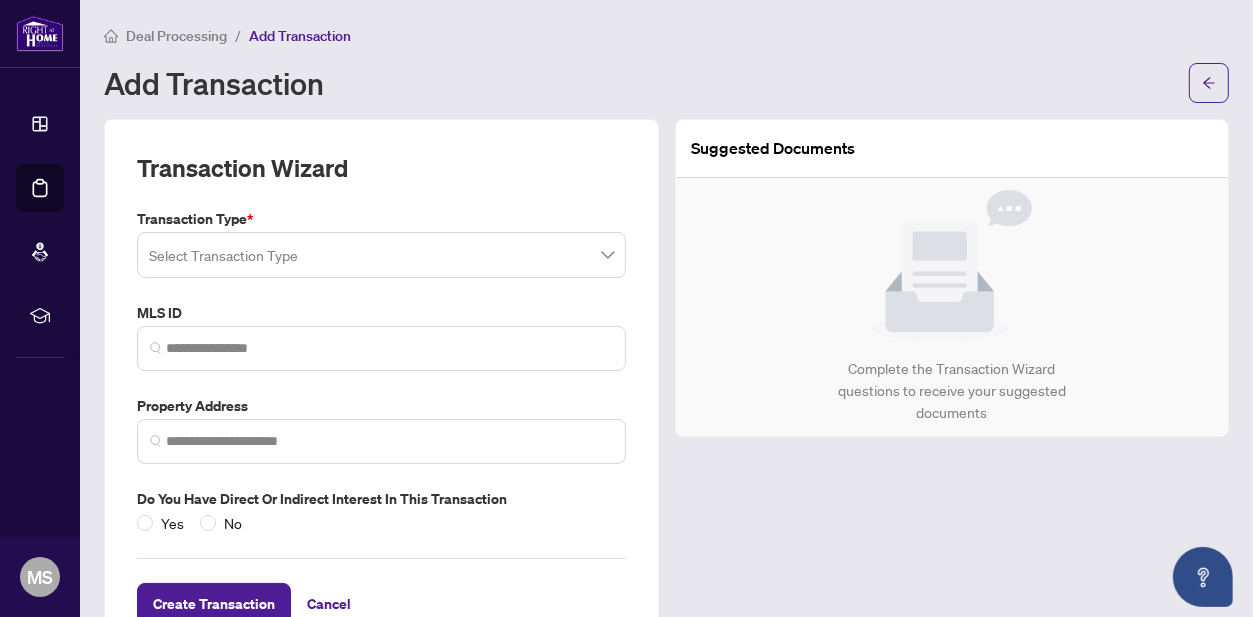click at bounding box center (381, 255) 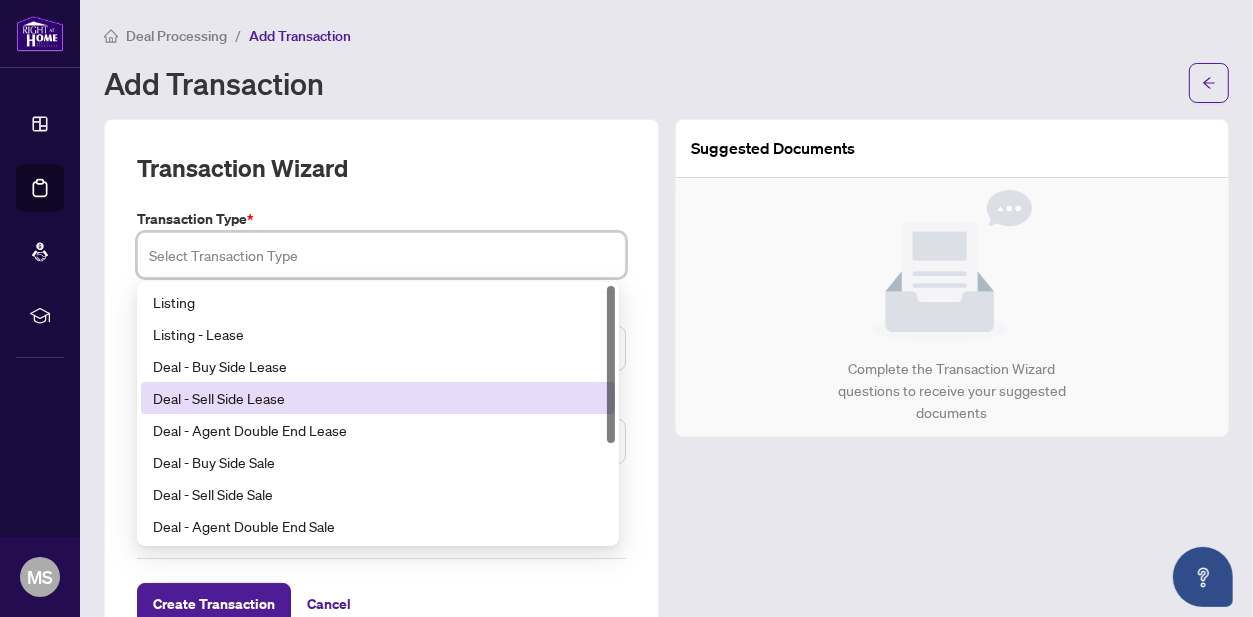 click on "Deal - Sell Side Lease" at bounding box center (378, 398) 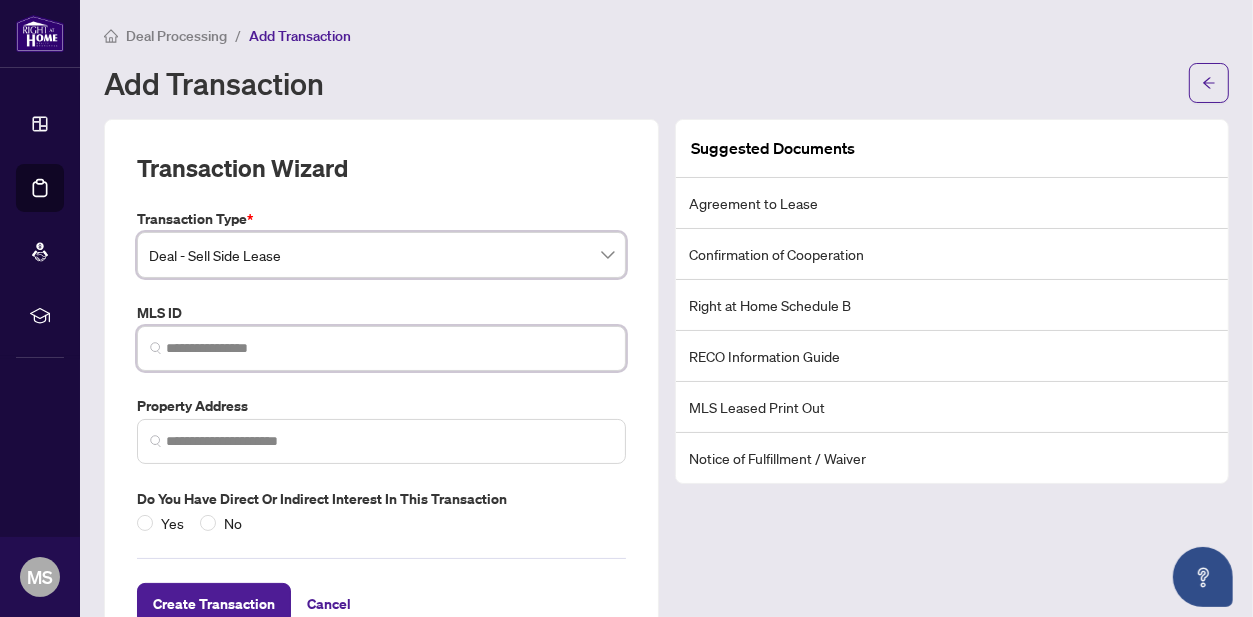 click at bounding box center (389, 348) 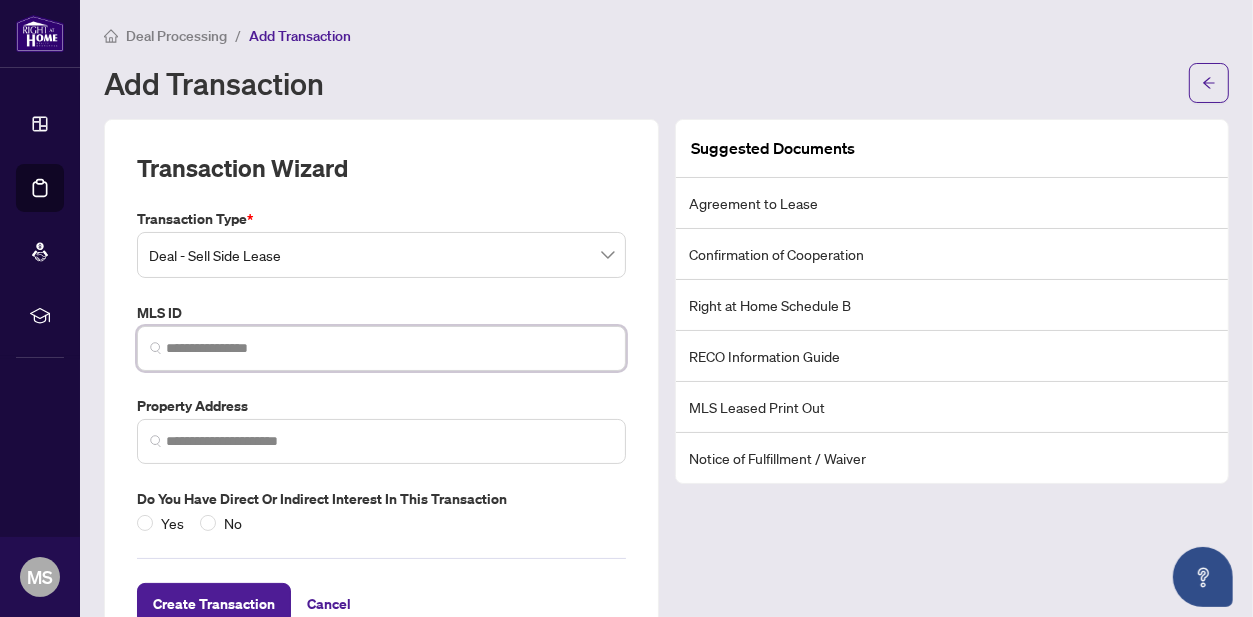 paste on "*********" 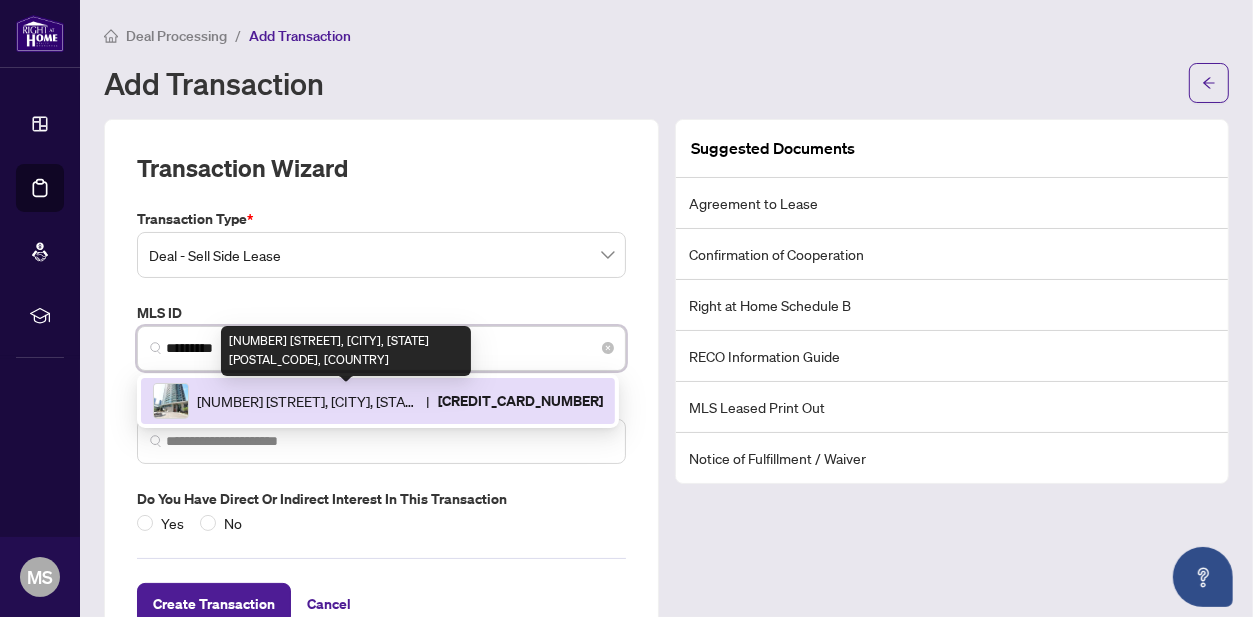 click on "[NUMBER] [STREET], [CITY], [STATE] [POSTAL_CODE], [COUNTRY]" at bounding box center (307, 401) 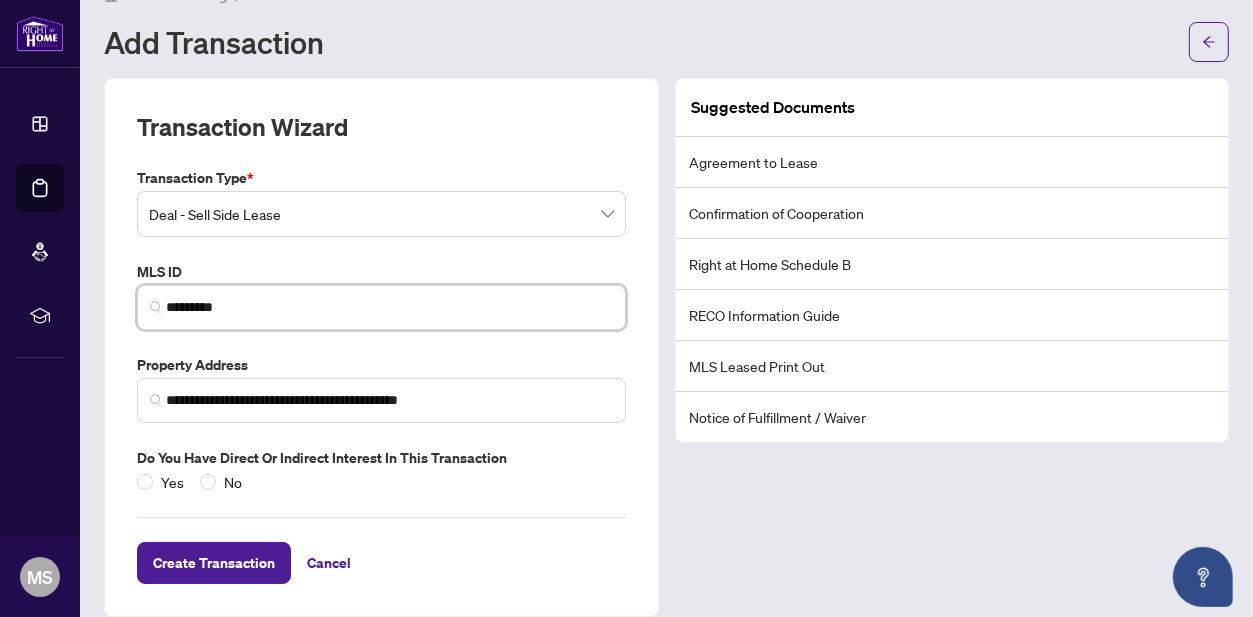 scroll, scrollTop: 59, scrollLeft: 0, axis: vertical 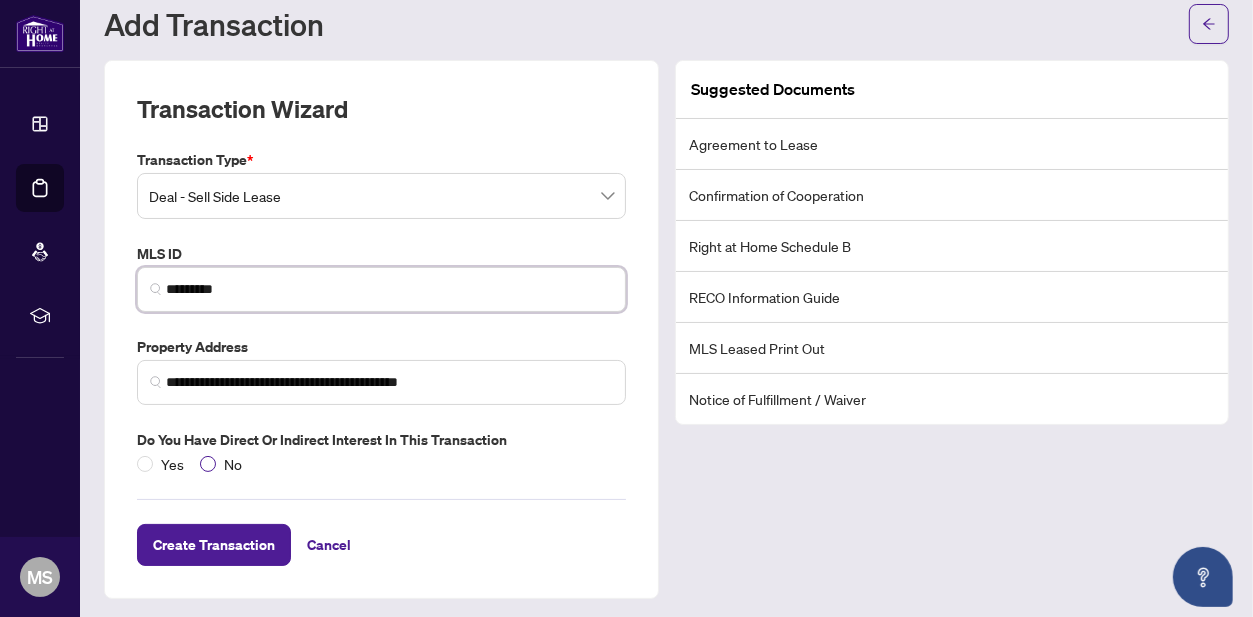 type on "*********" 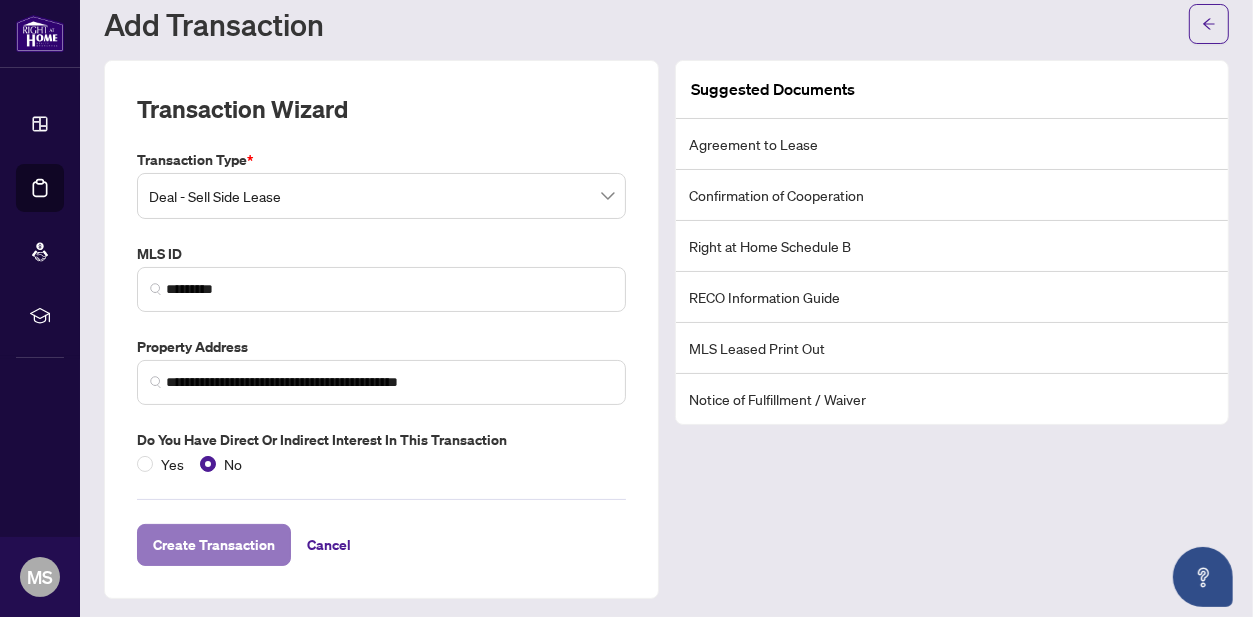 click on "Create Transaction" at bounding box center (214, 545) 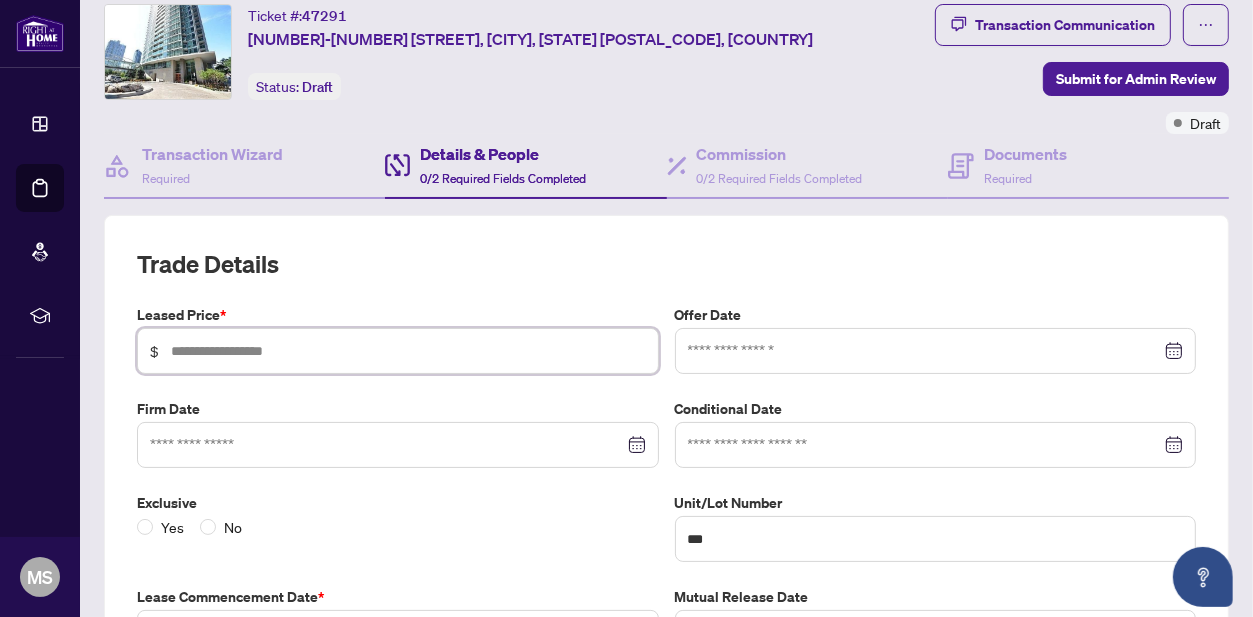 click at bounding box center (408, 351) 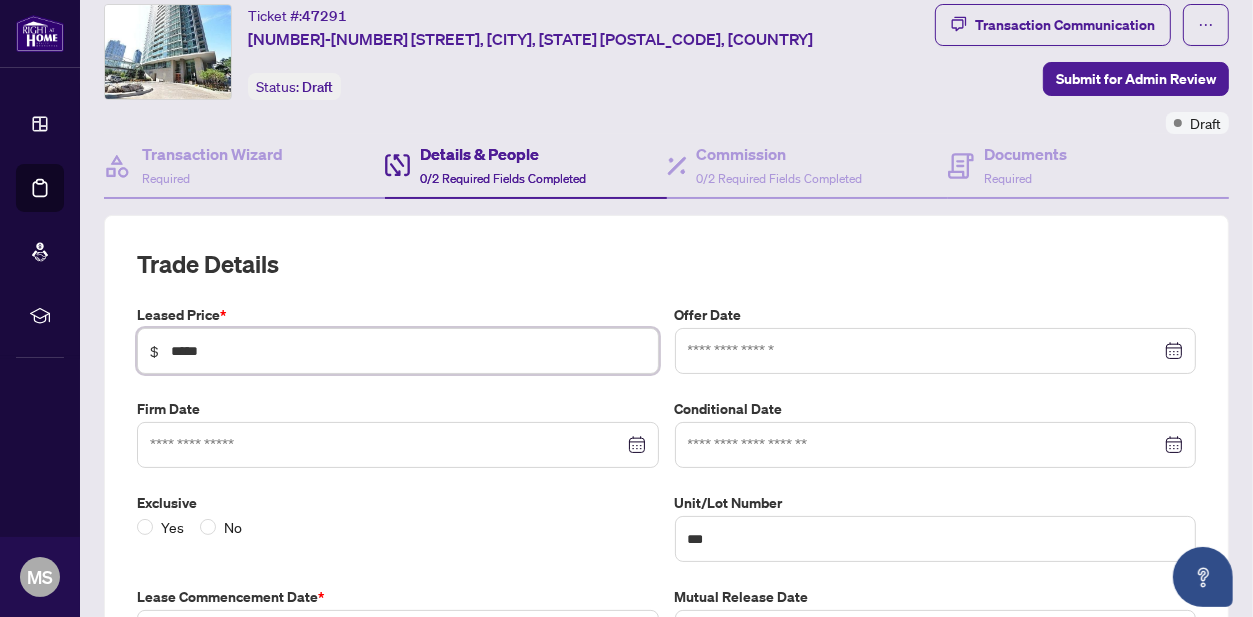 type on "*****" 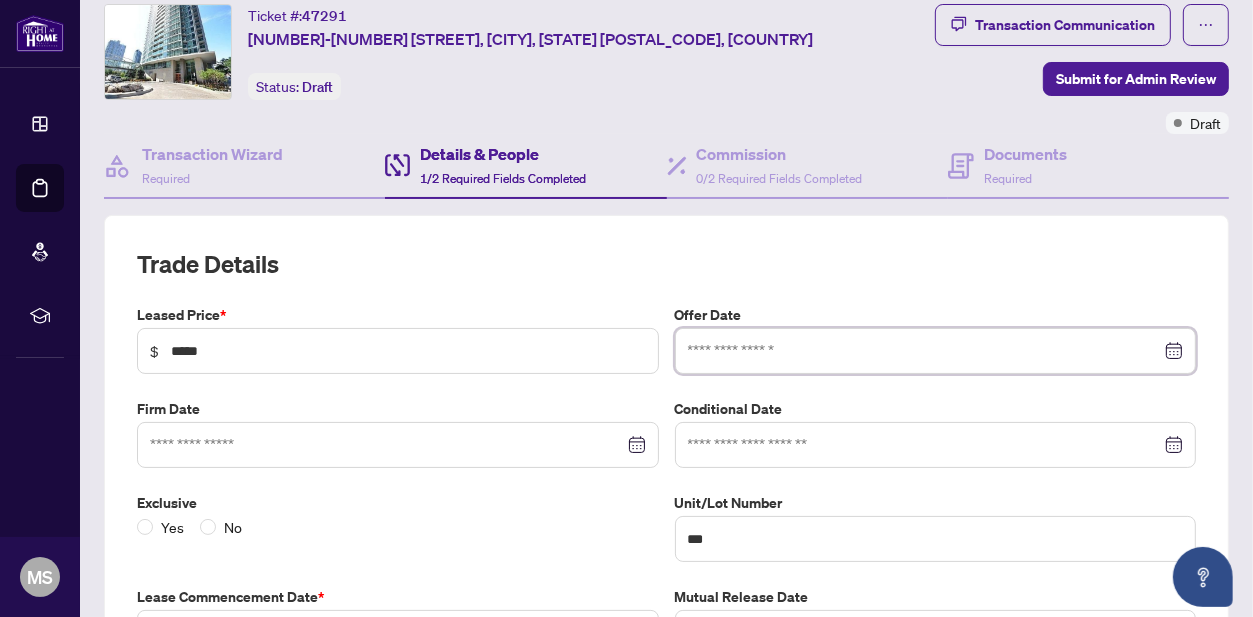 click at bounding box center (925, 351) 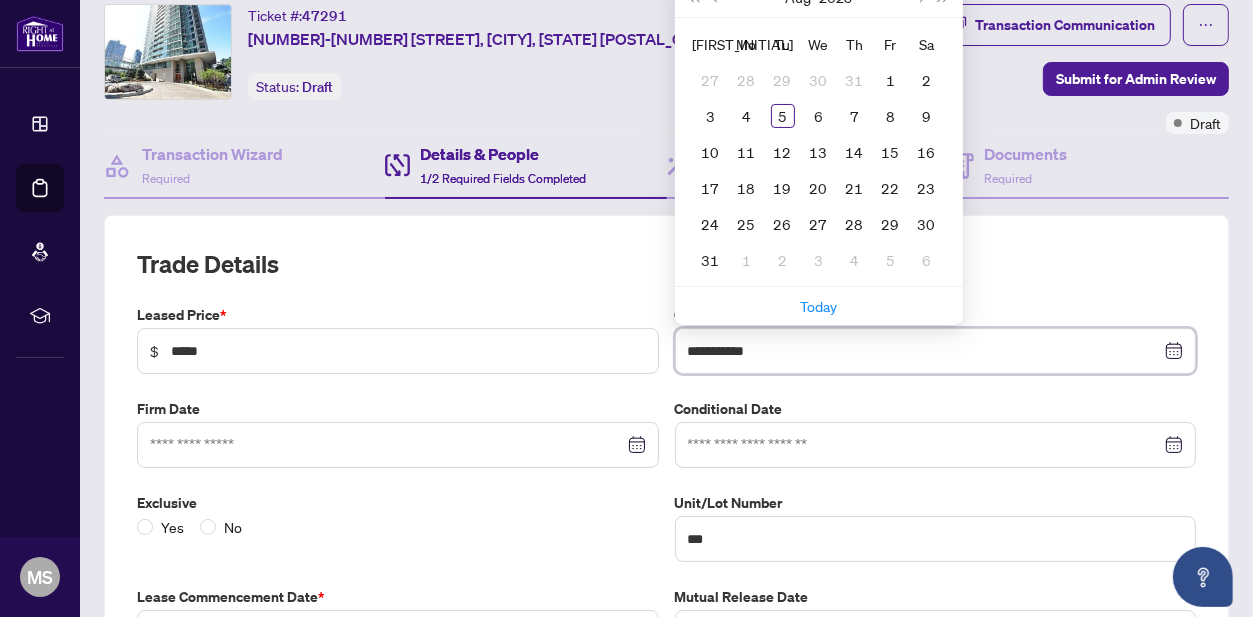 type on "**********" 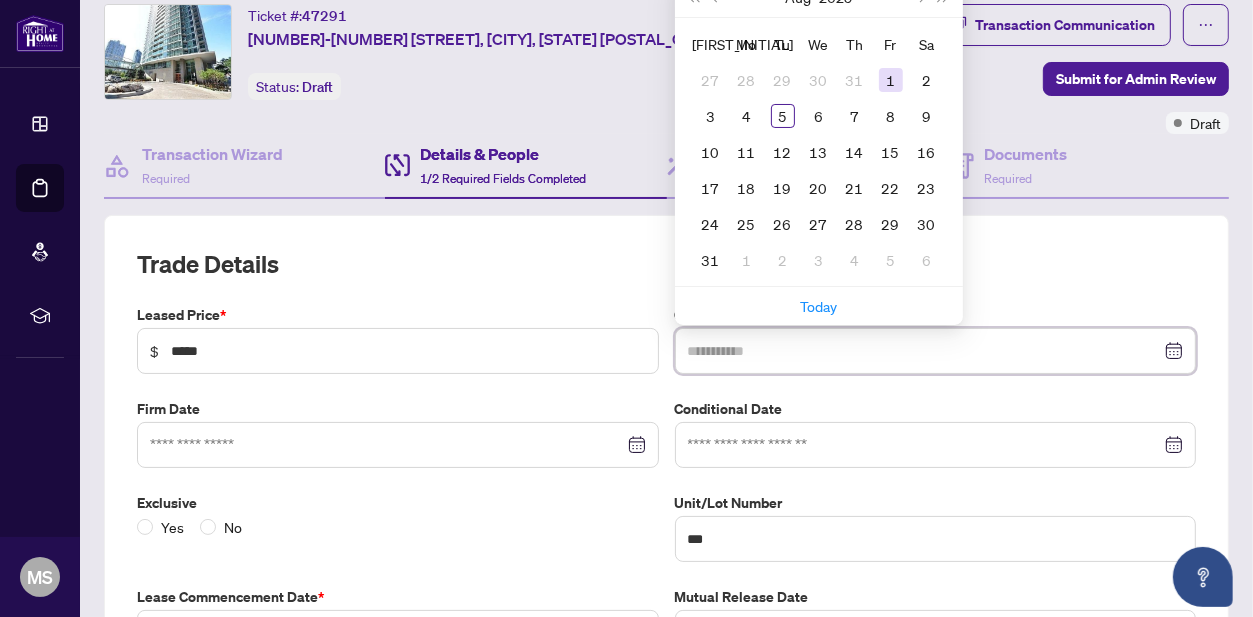type on "**********" 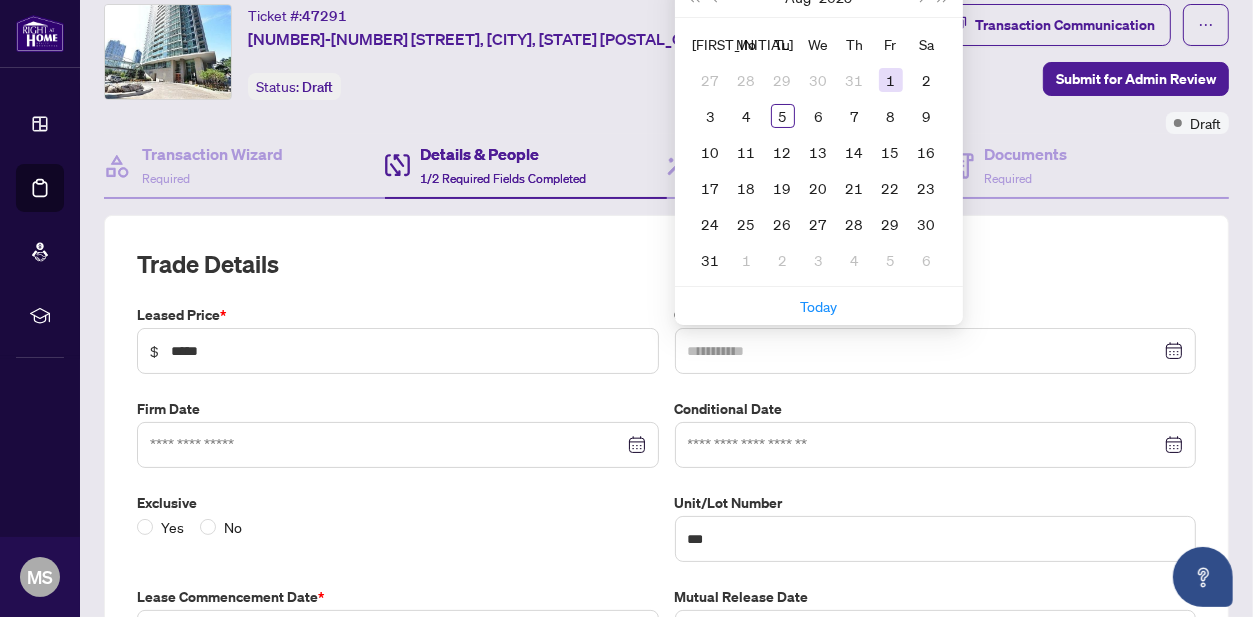 click on "1" at bounding box center [891, 80] 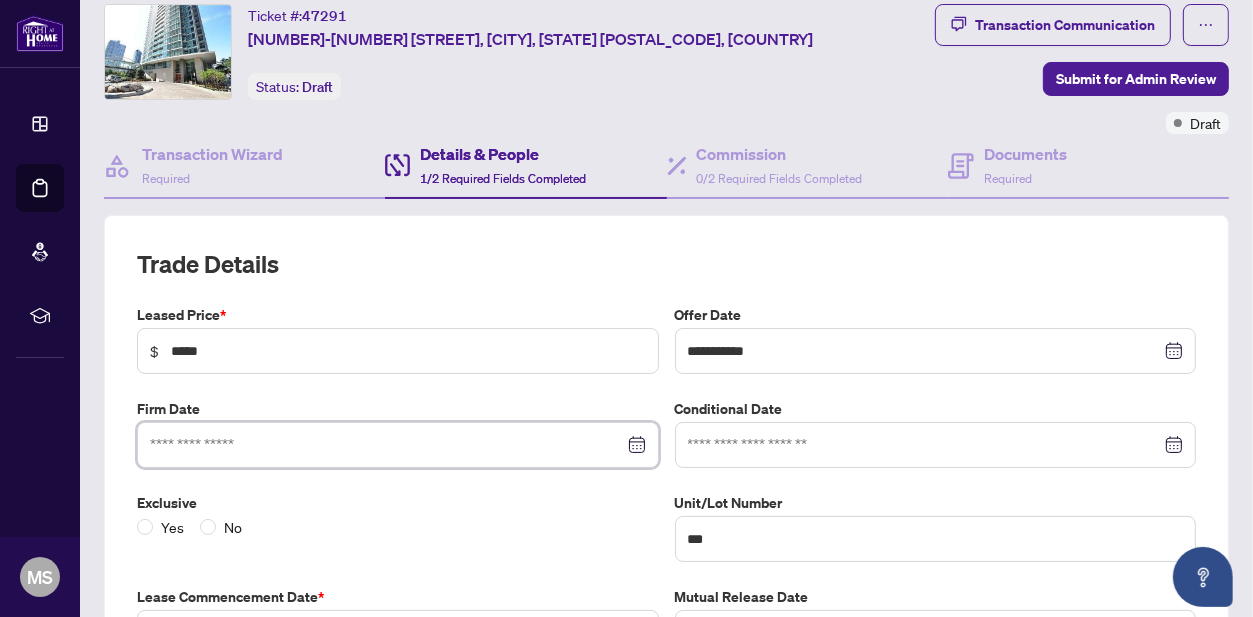 click at bounding box center (387, 445) 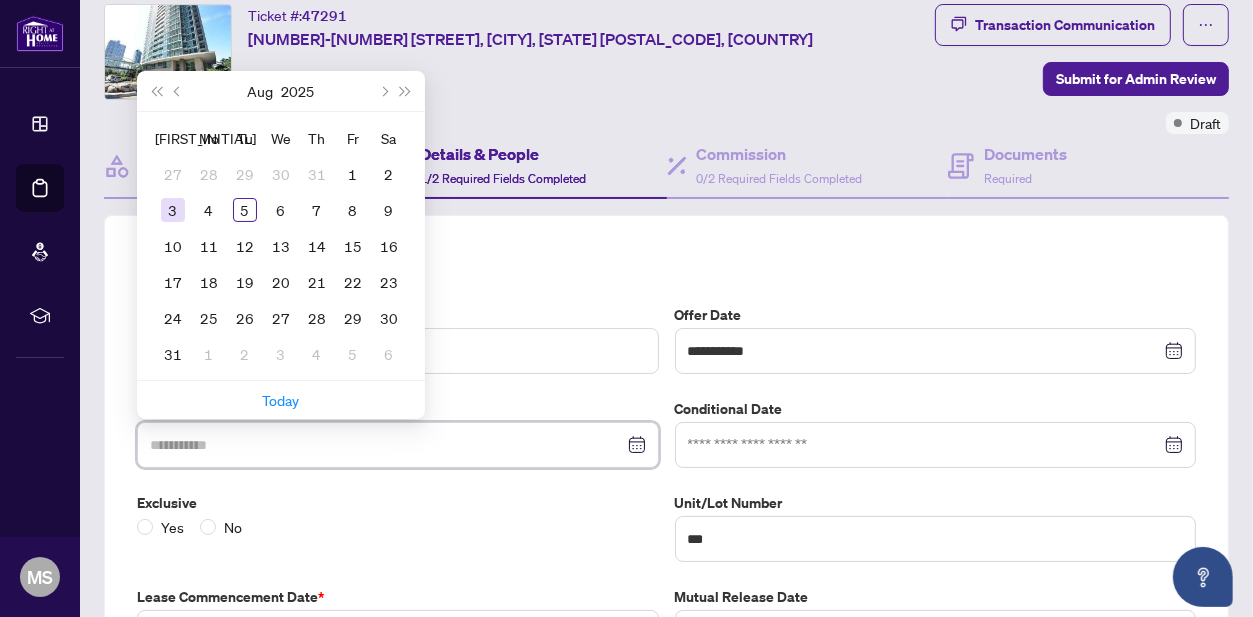type on "**********" 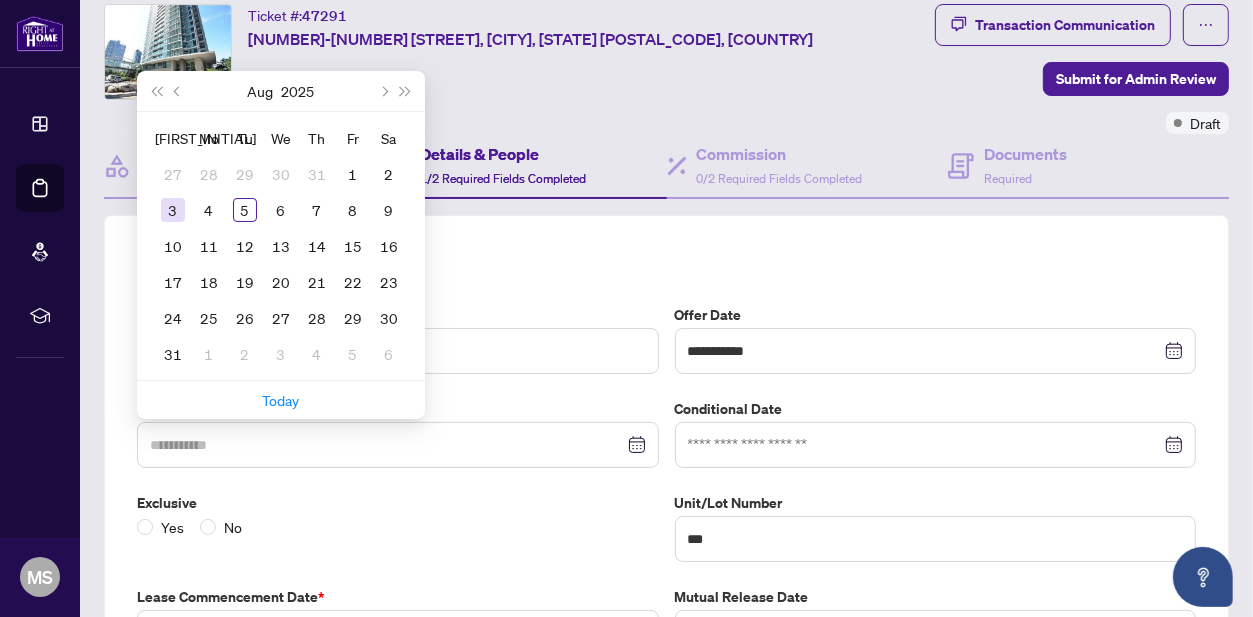 click on "3" at bounding box center [173, 210] 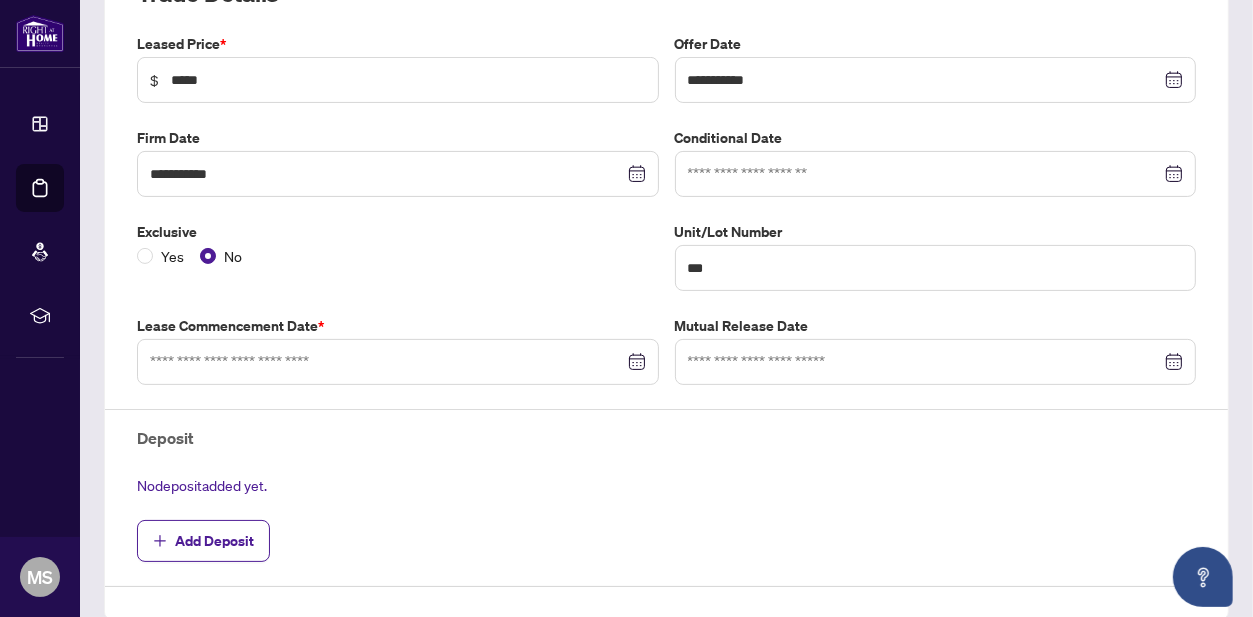 scroll, scrollTop: 360, scrollLeft: 0, axis: vertical 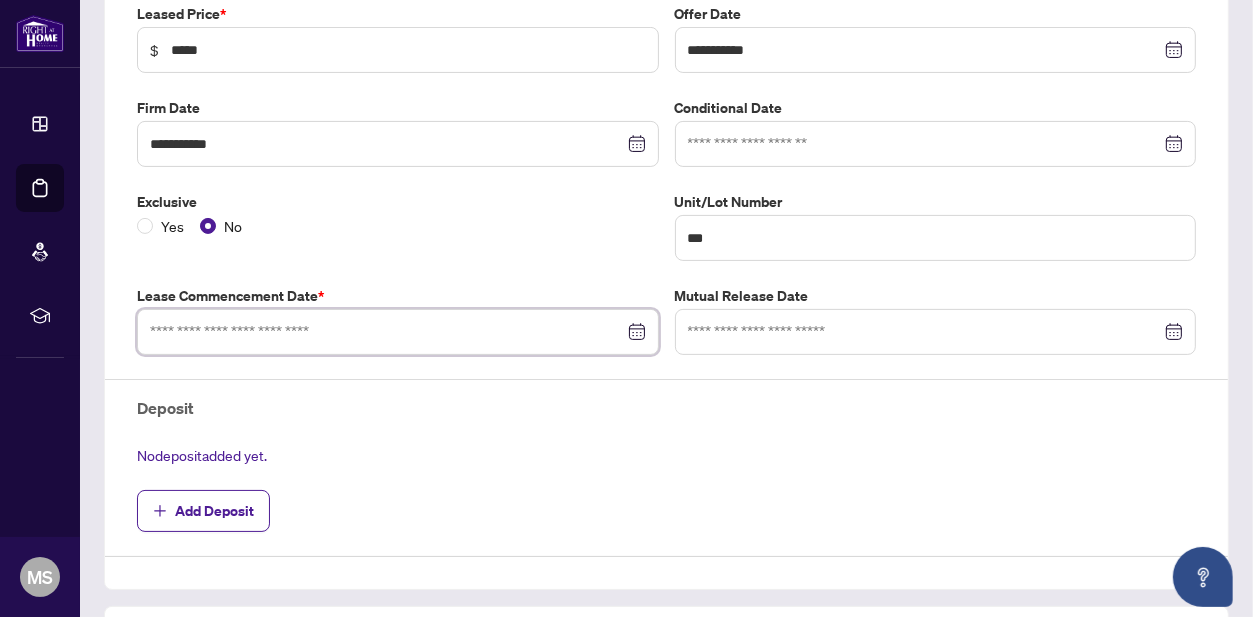 click at bounding box center (387, 332) 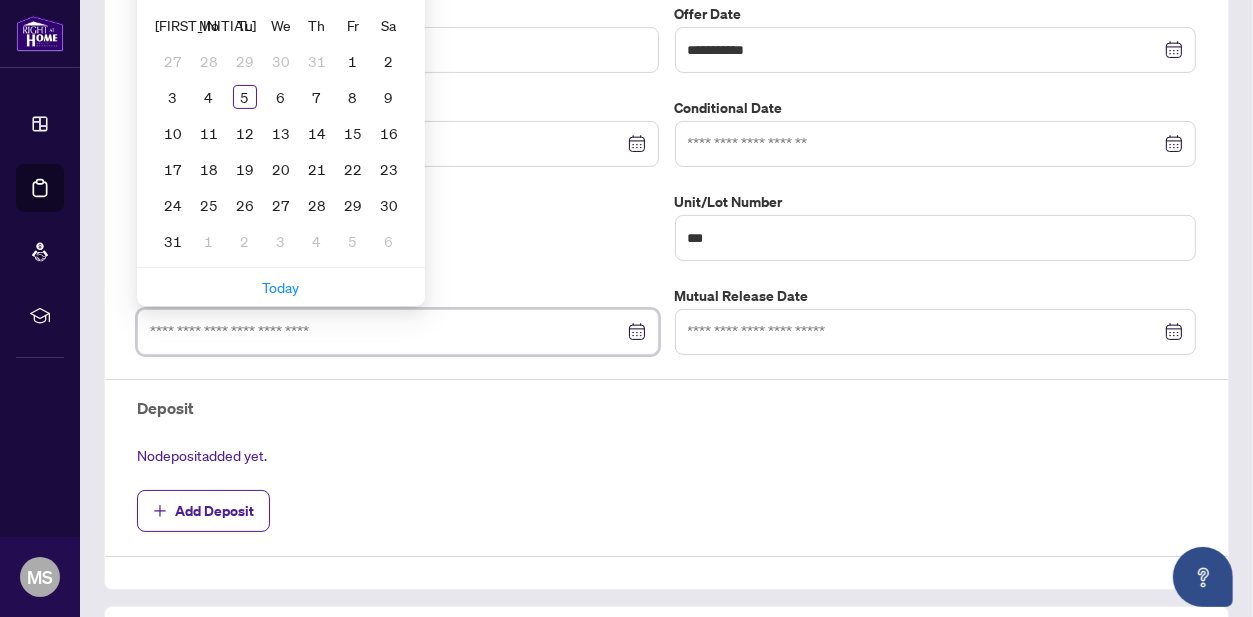 type on "**********" 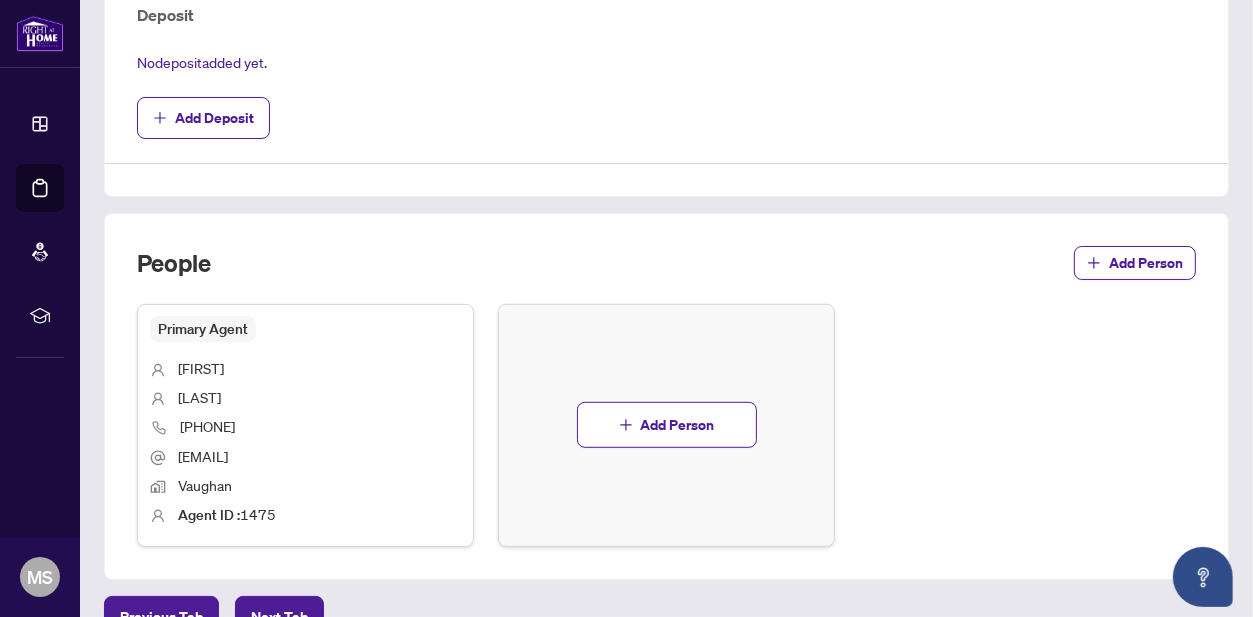 scroll, scrollTop: 855, scrollLeft: 0, axis: vertical 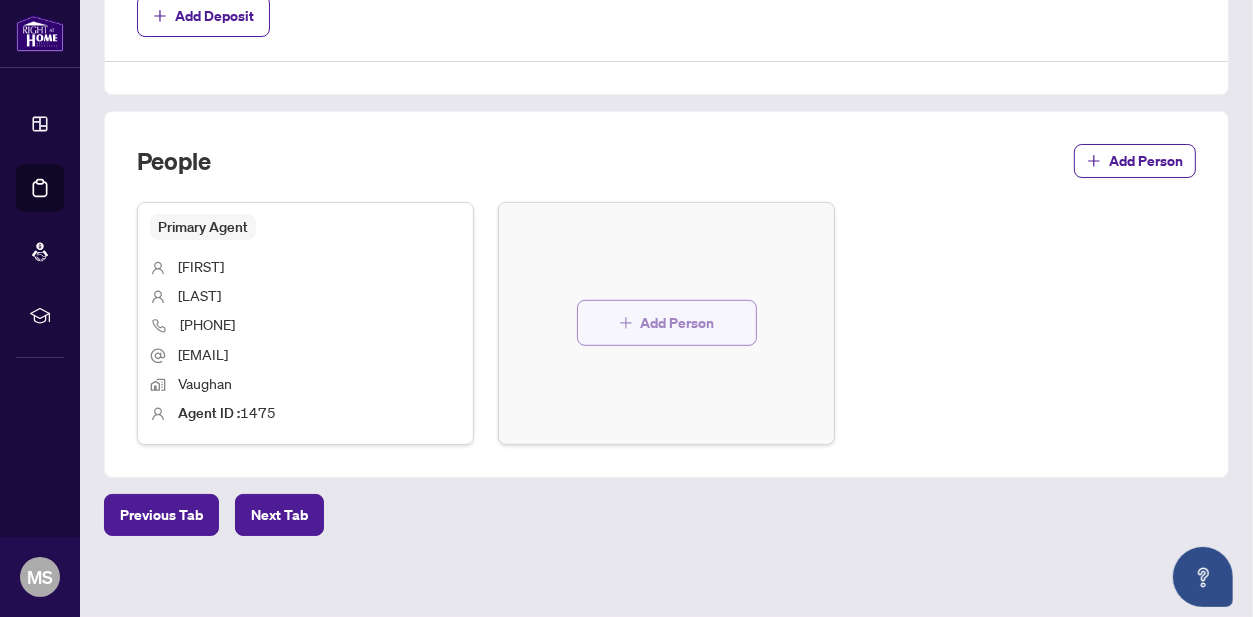 click on "Add Person" at bounding box center [667, 323] 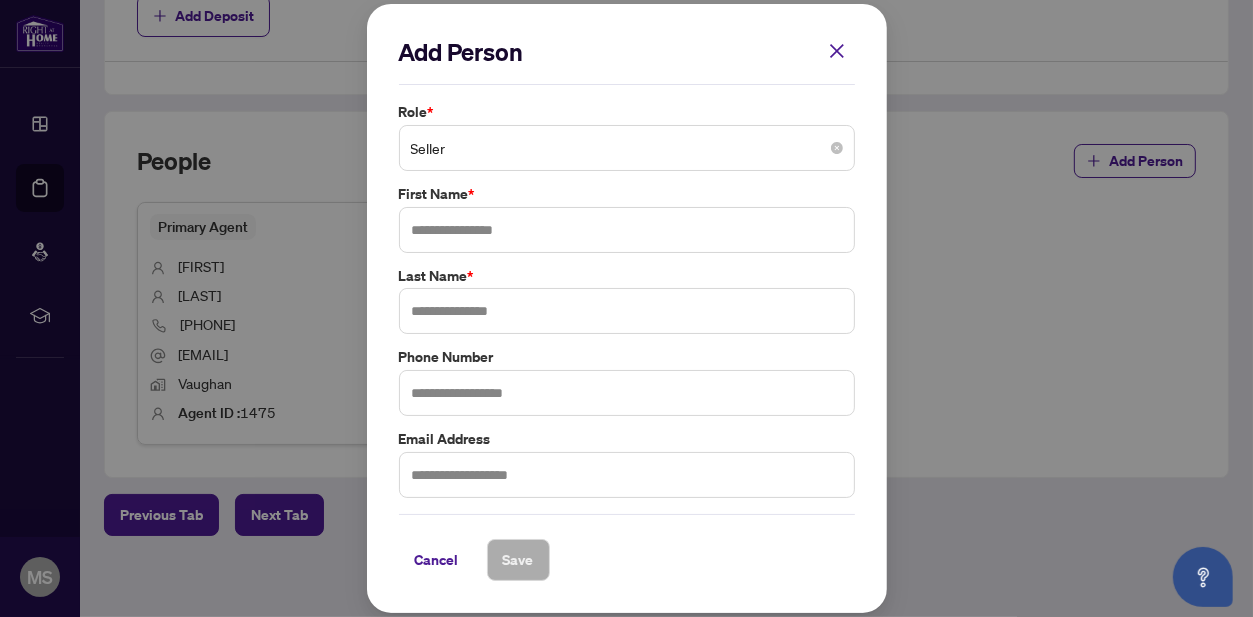 click on "Seller" at bounding box center [627, 148] 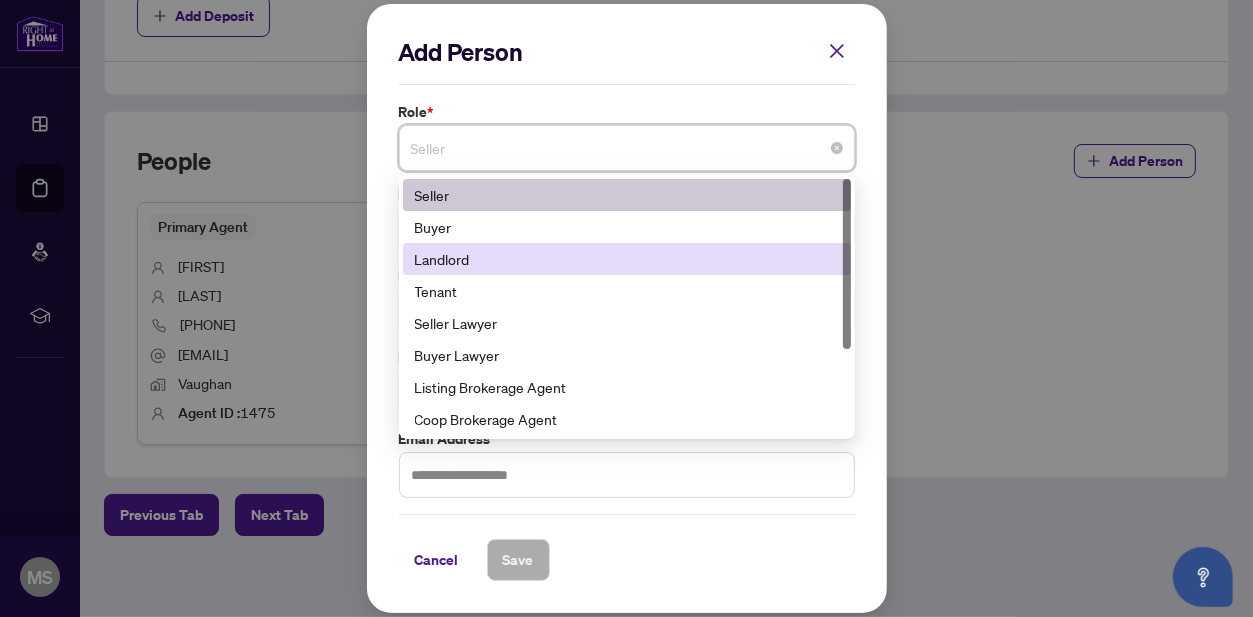click on "Landlord" at bounding box center (627, 259) 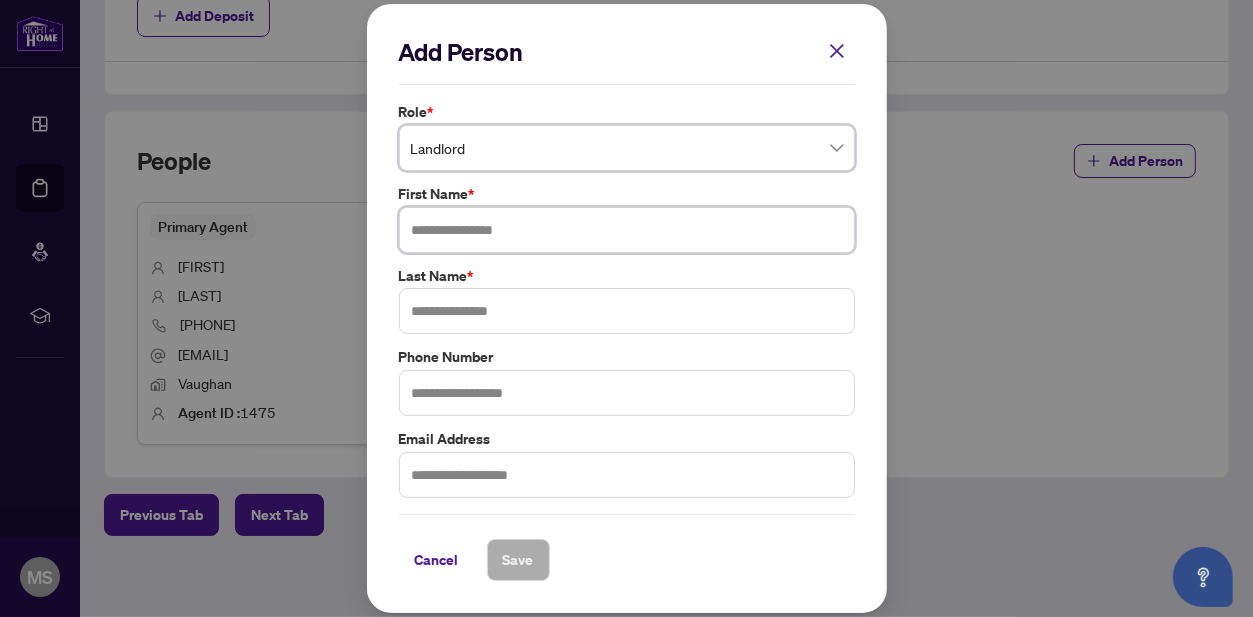 click at bounding box center (627, 230) 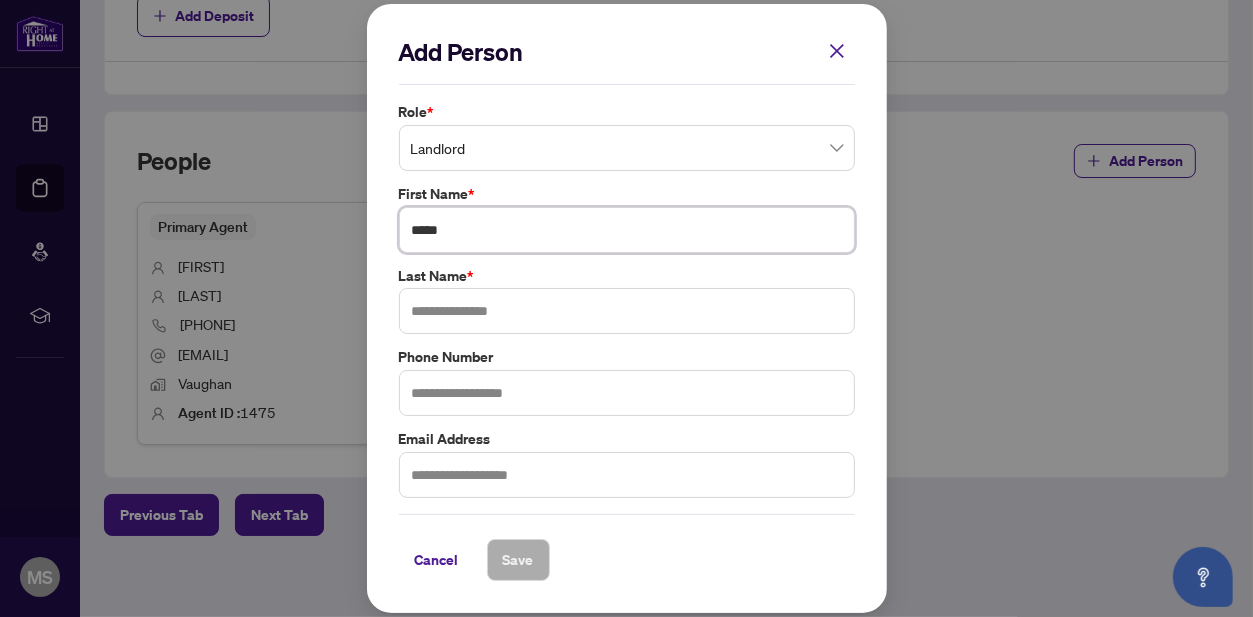type on "*****" 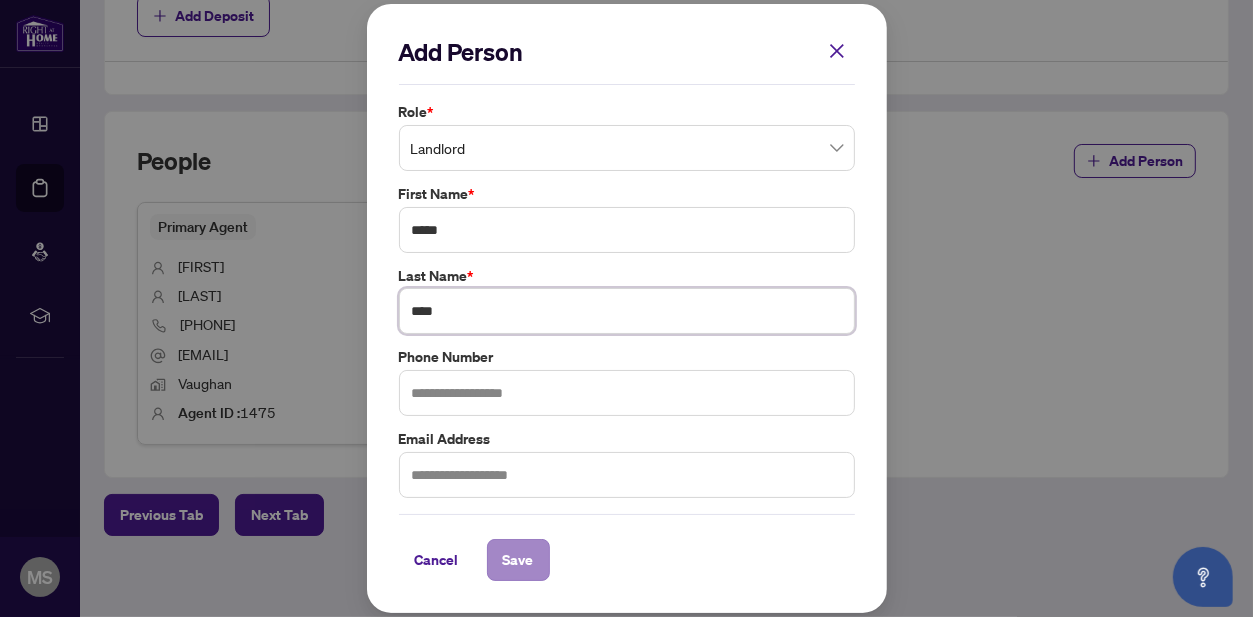 type on "****" 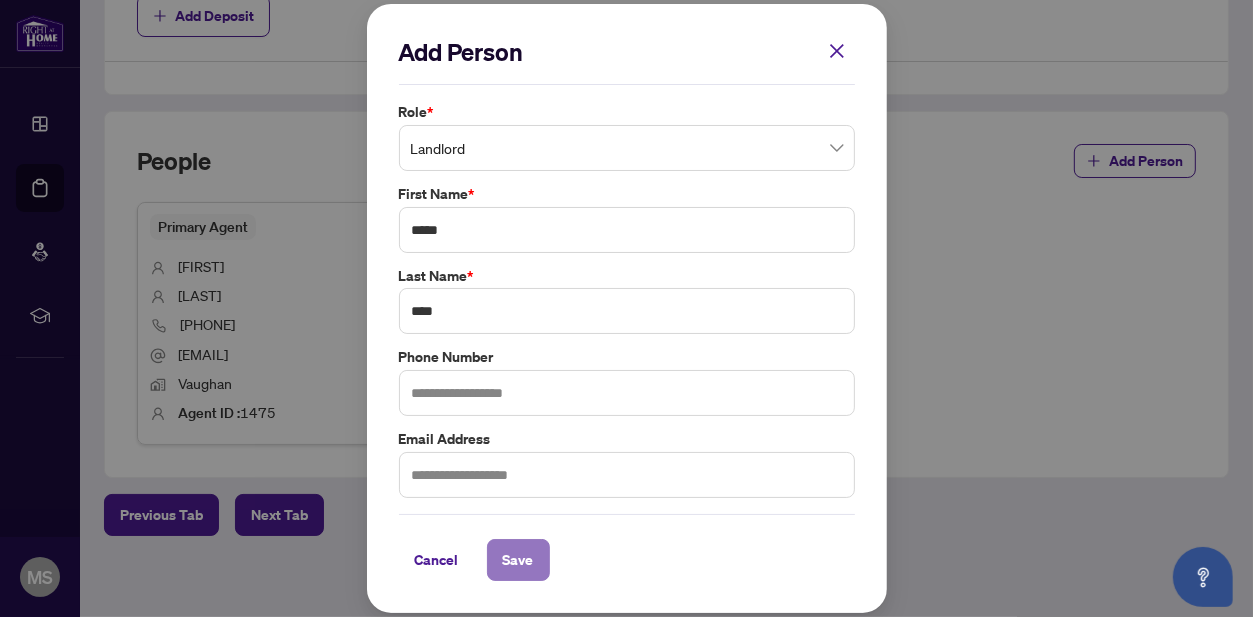 click on "Save" at bounding box center (518, 560) 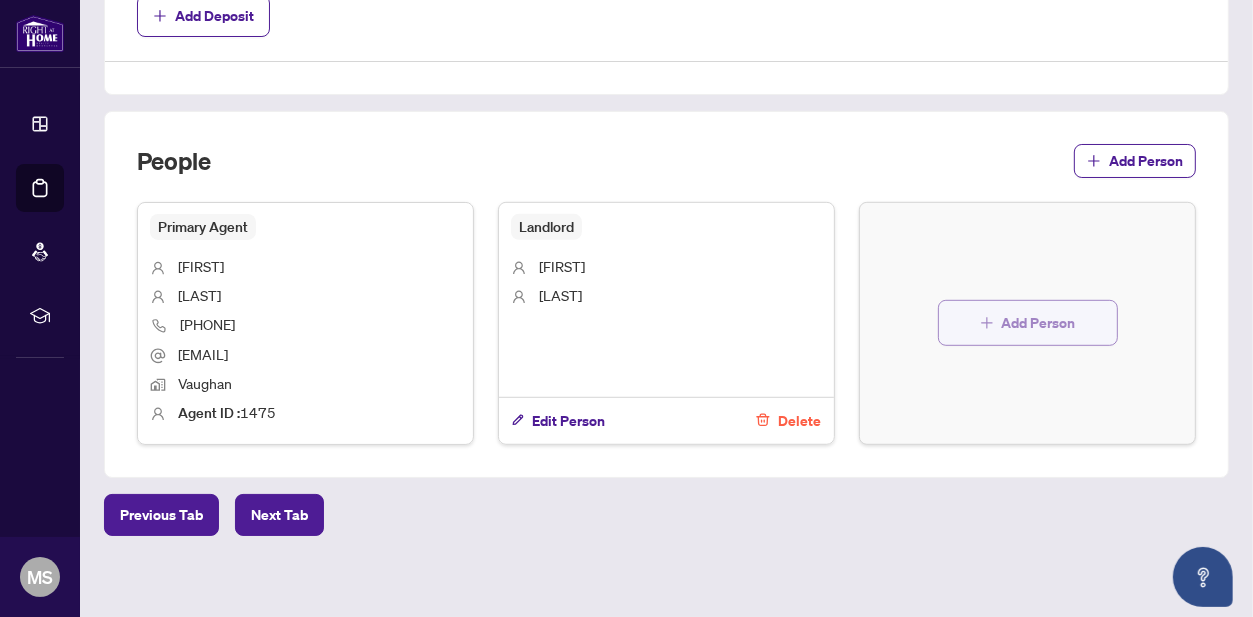 click on "Add Person" at bounding box center (1039, 323) 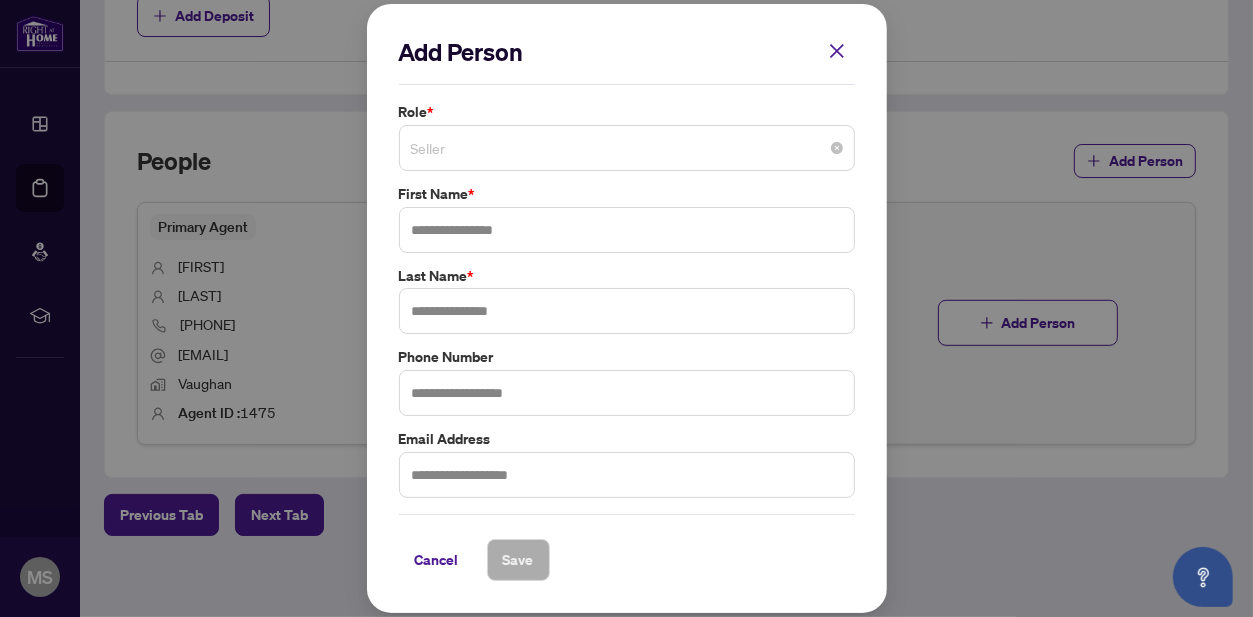 click on "Seller" at bounding box center [627, 148] 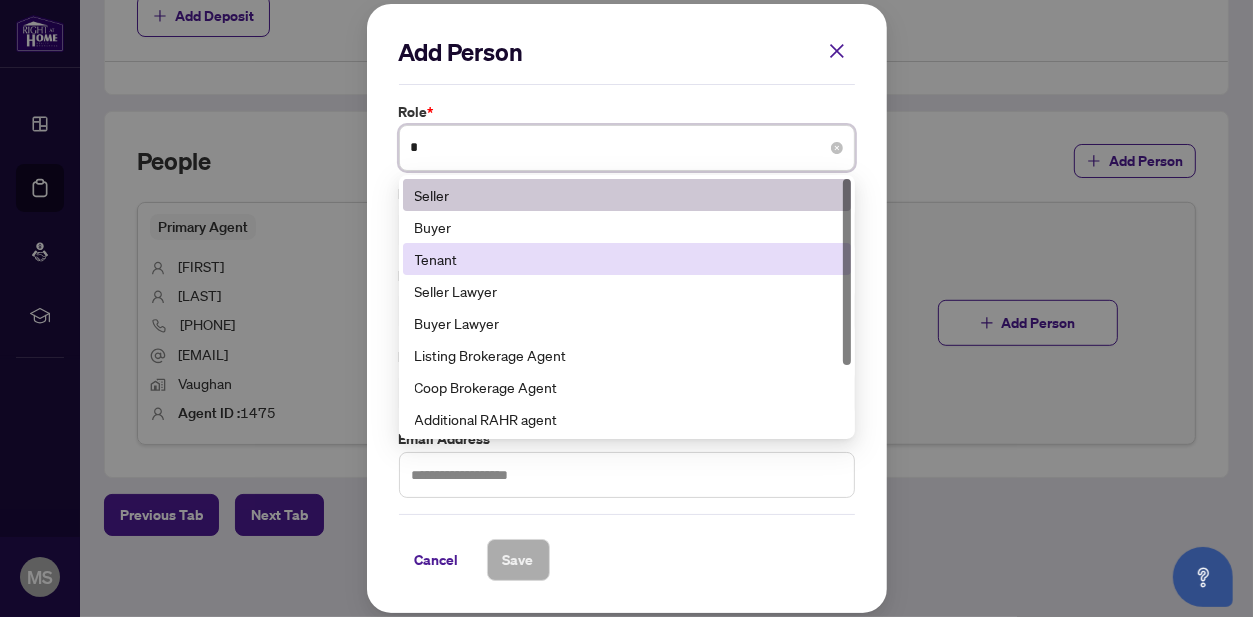 click on "Tenant" at bounding box center (627, 259) 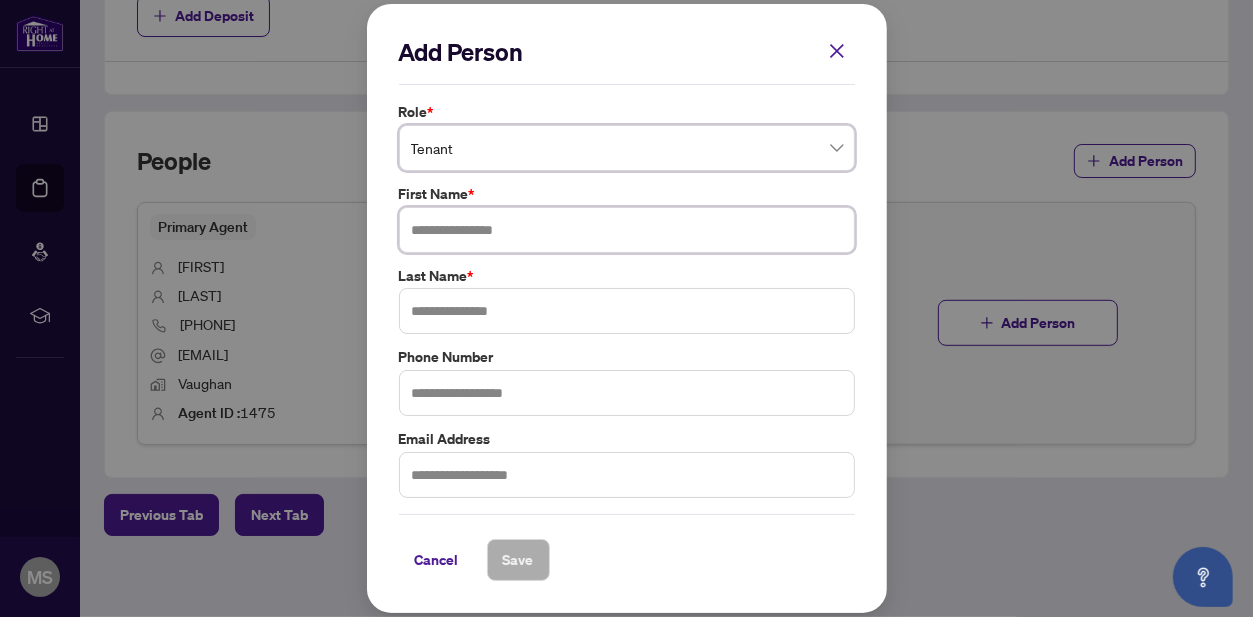 click at bounding box center (627, 230) 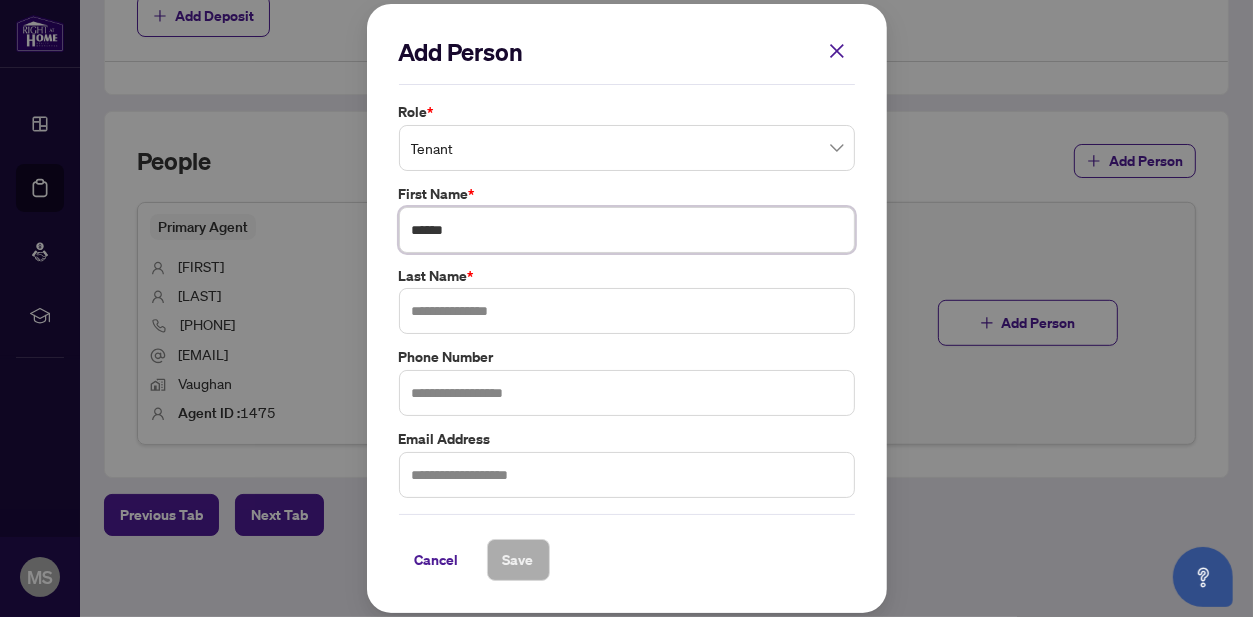 type on "******" 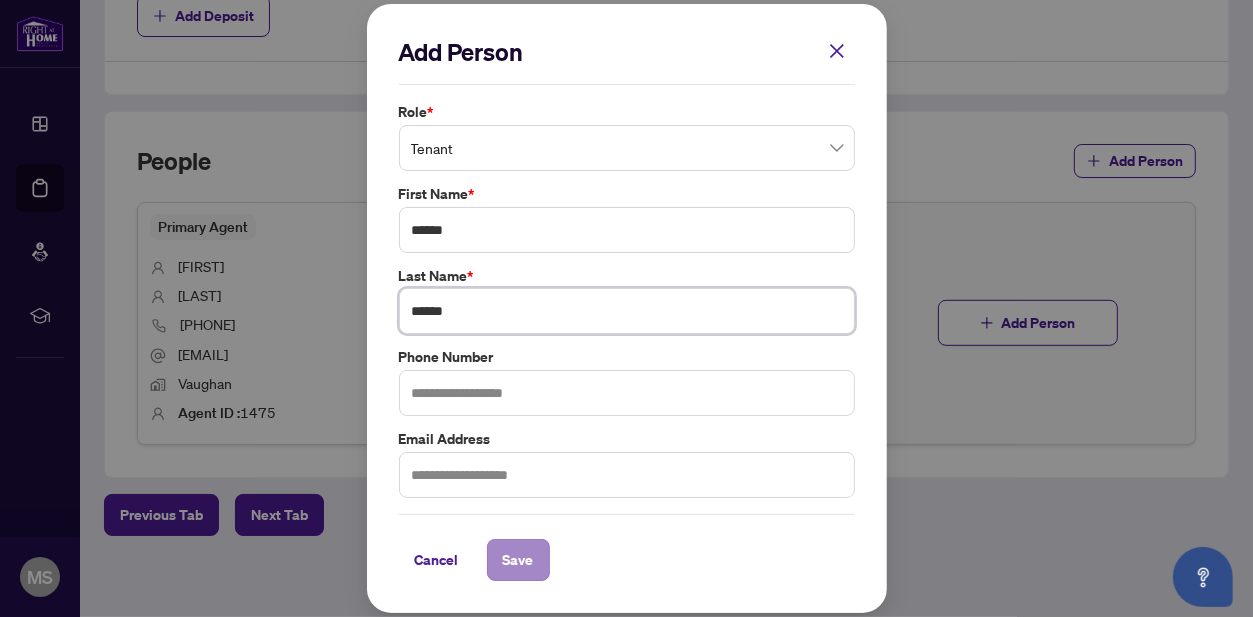 type on "******" 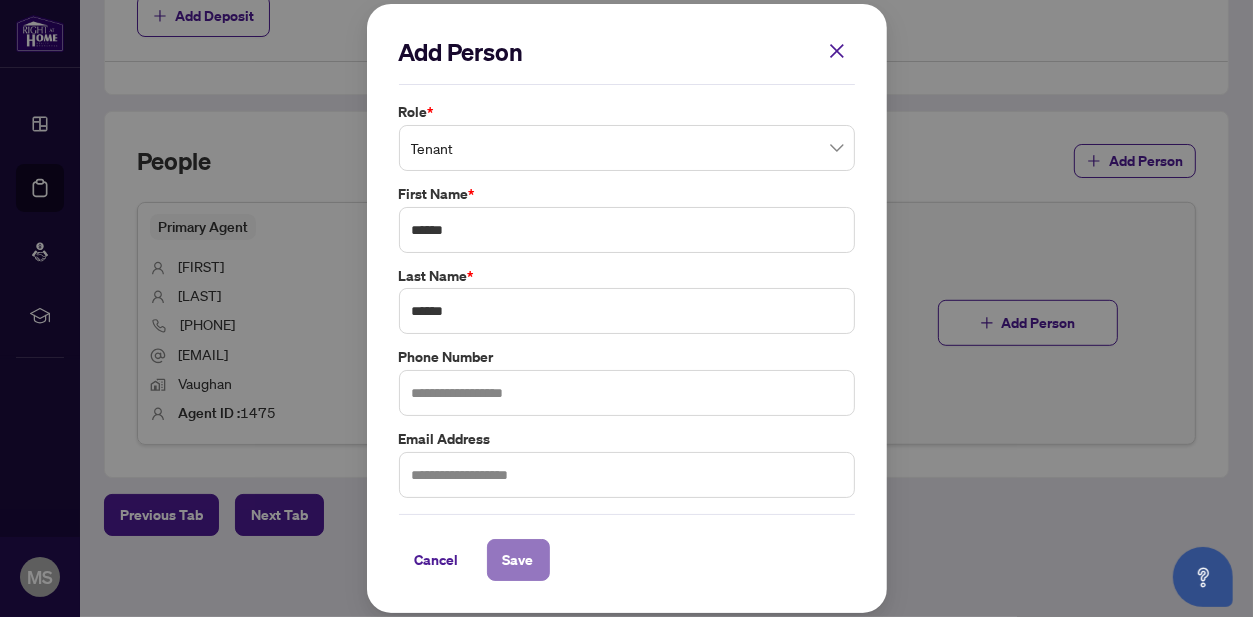 click on "Save" at bounding box center (518, 560) 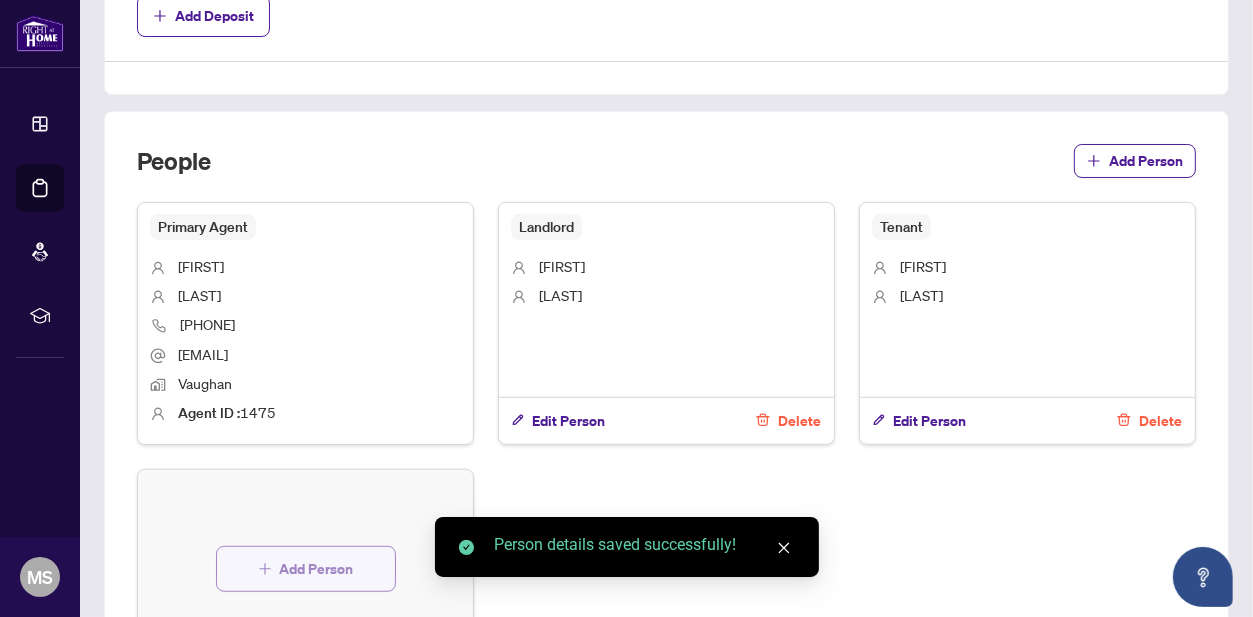 click on "Add Person" at bounding box center (317, 569) 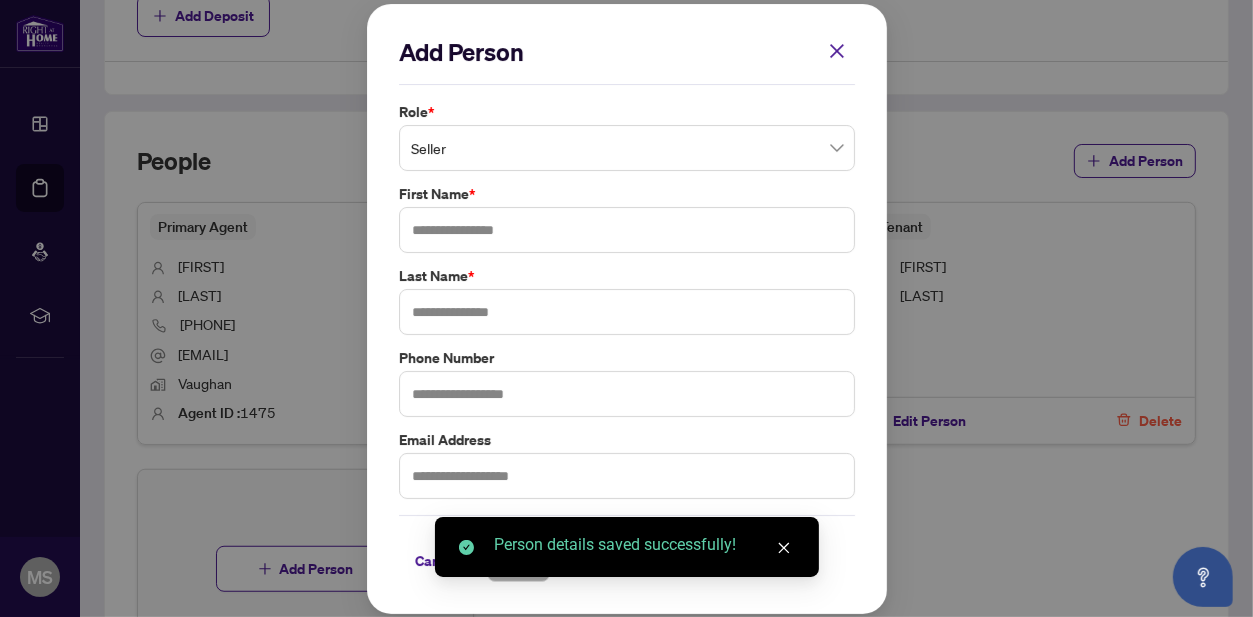 type 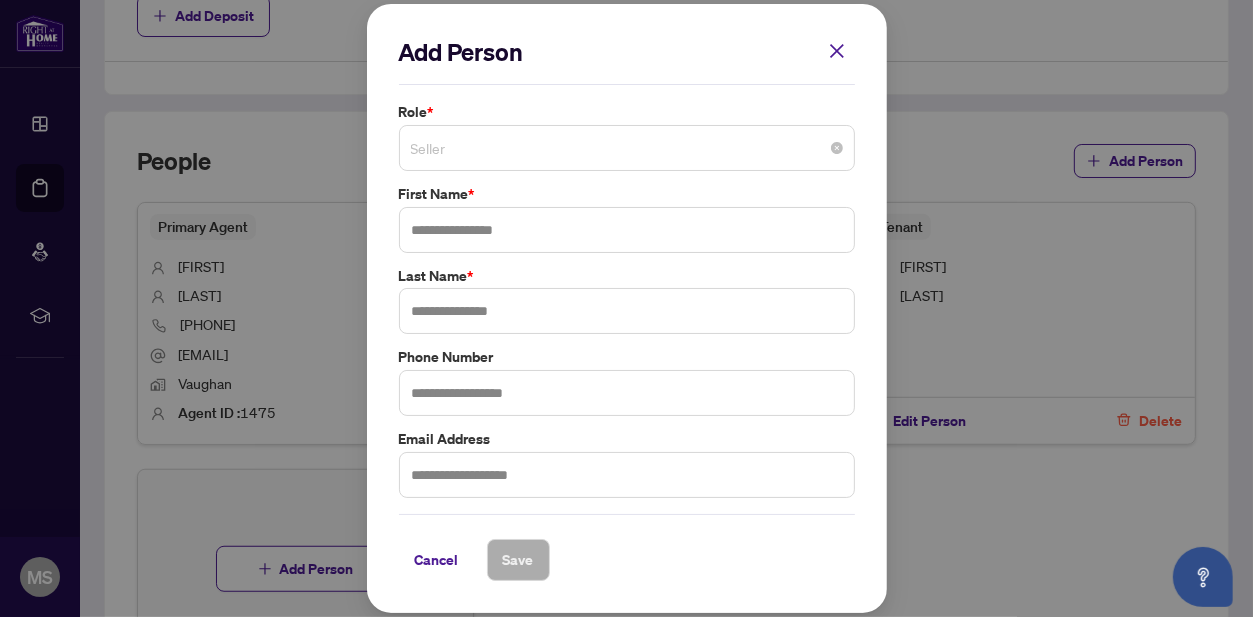 click on "Seller" at bounding box center [627, 148] 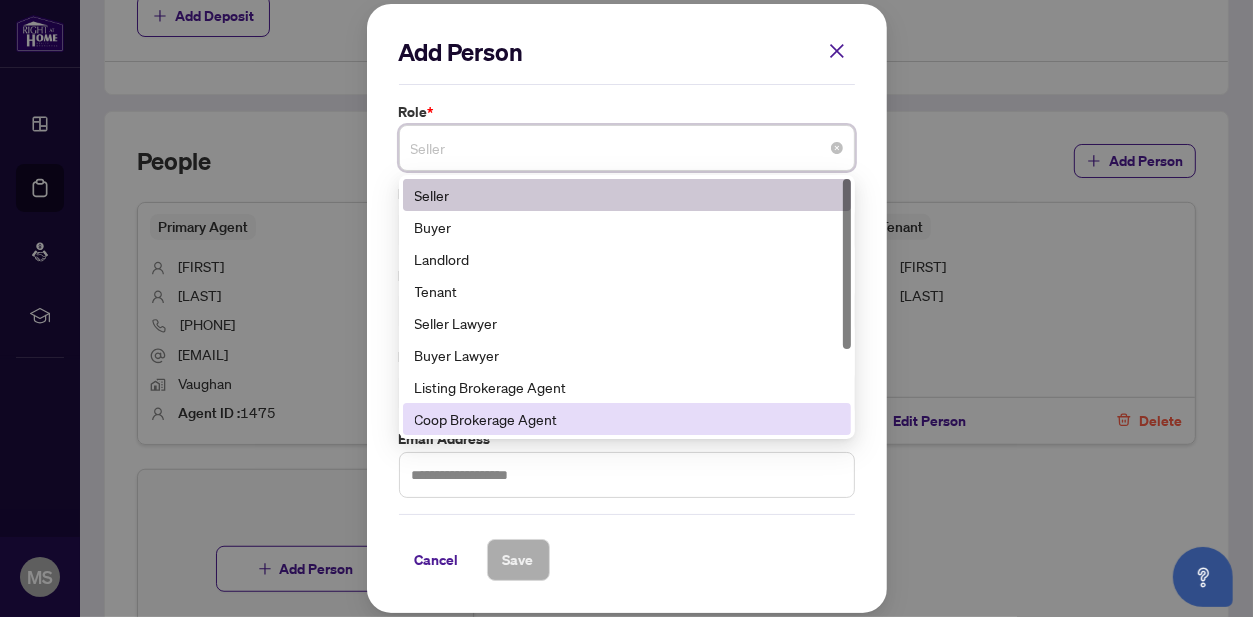 click on "Coop Brokerage Agent" at bounding box center [627, 419] 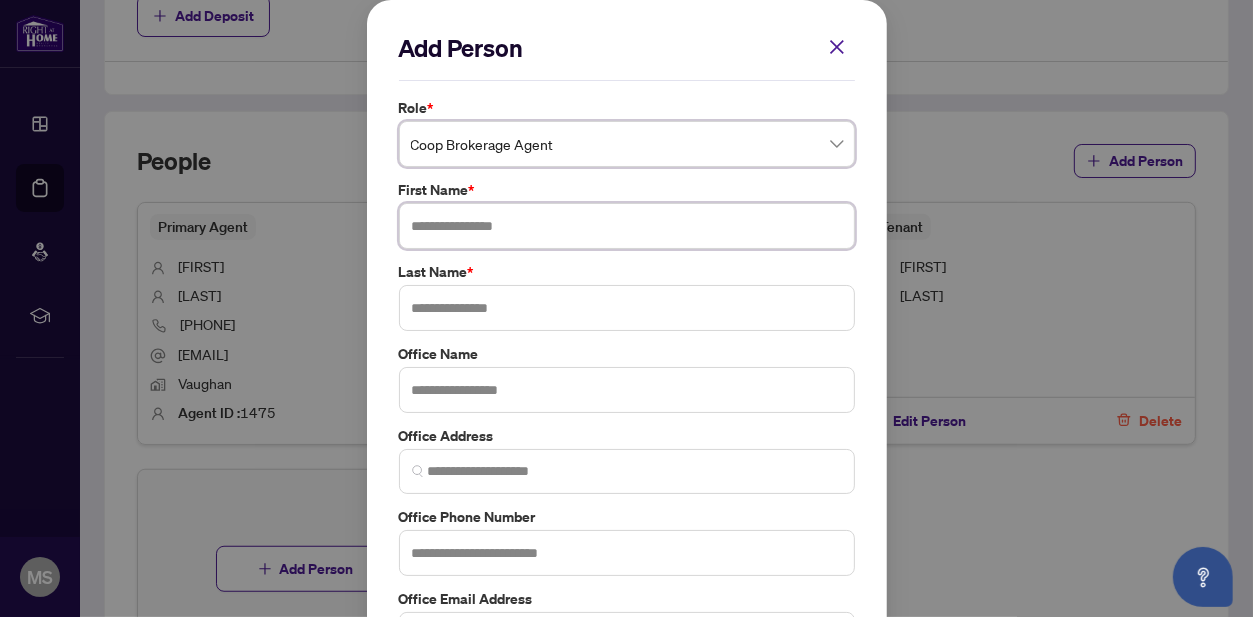 click at bounding box center [627, 226] 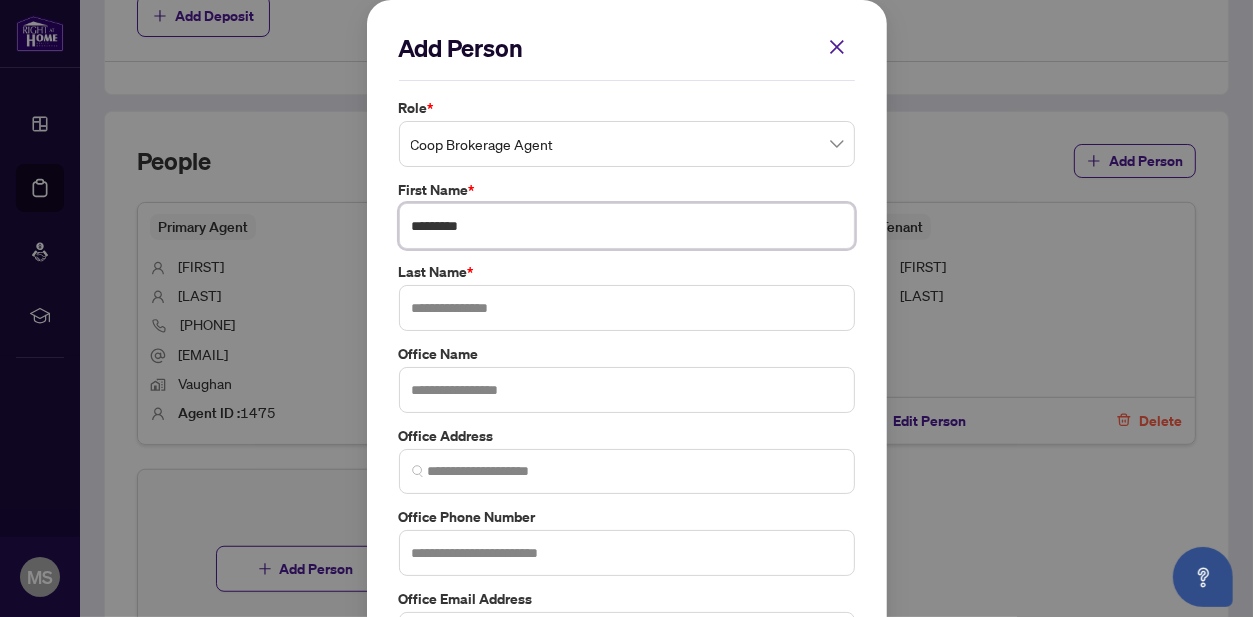 type on "*********" 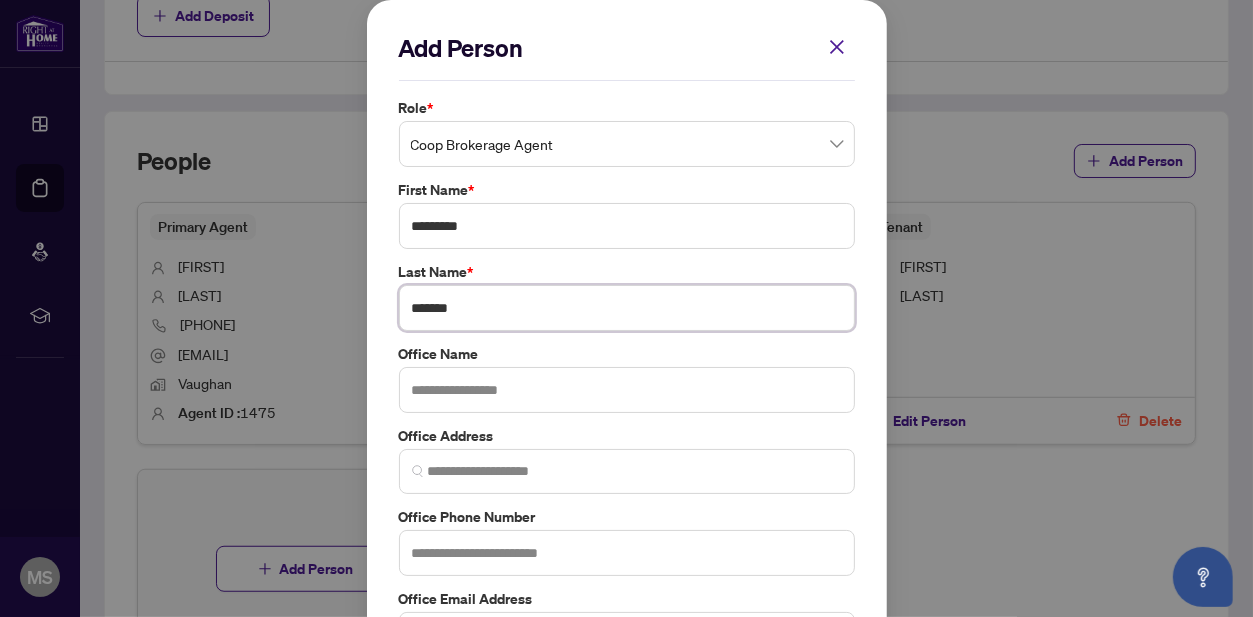 type on "*******" 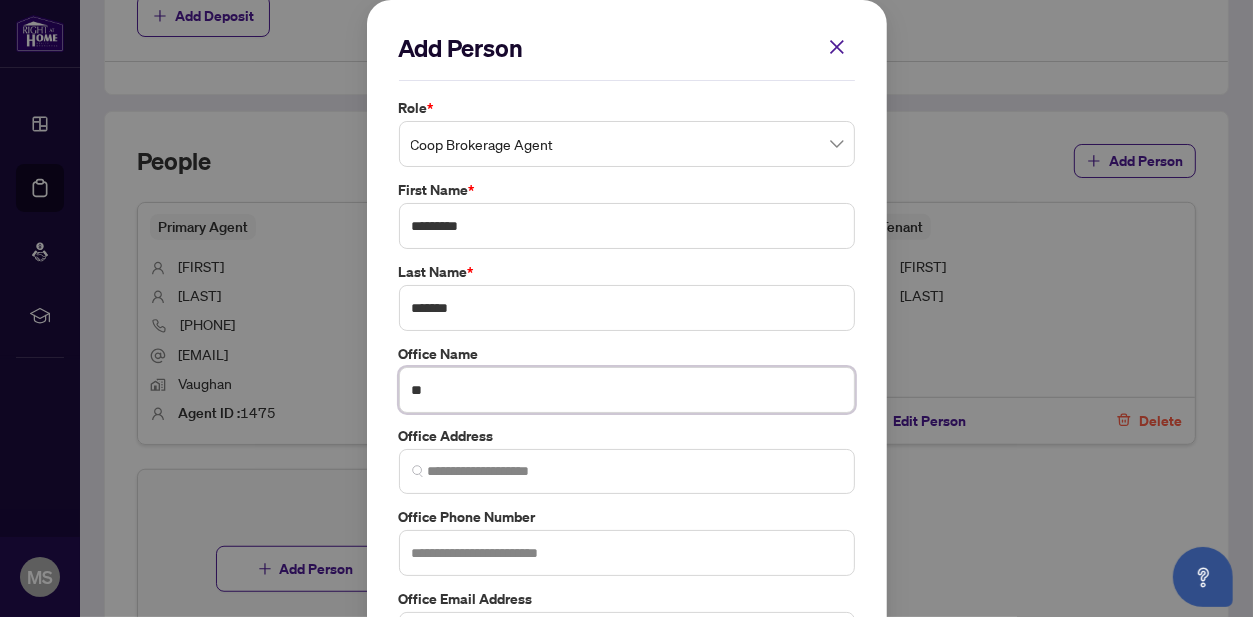 type on "*" 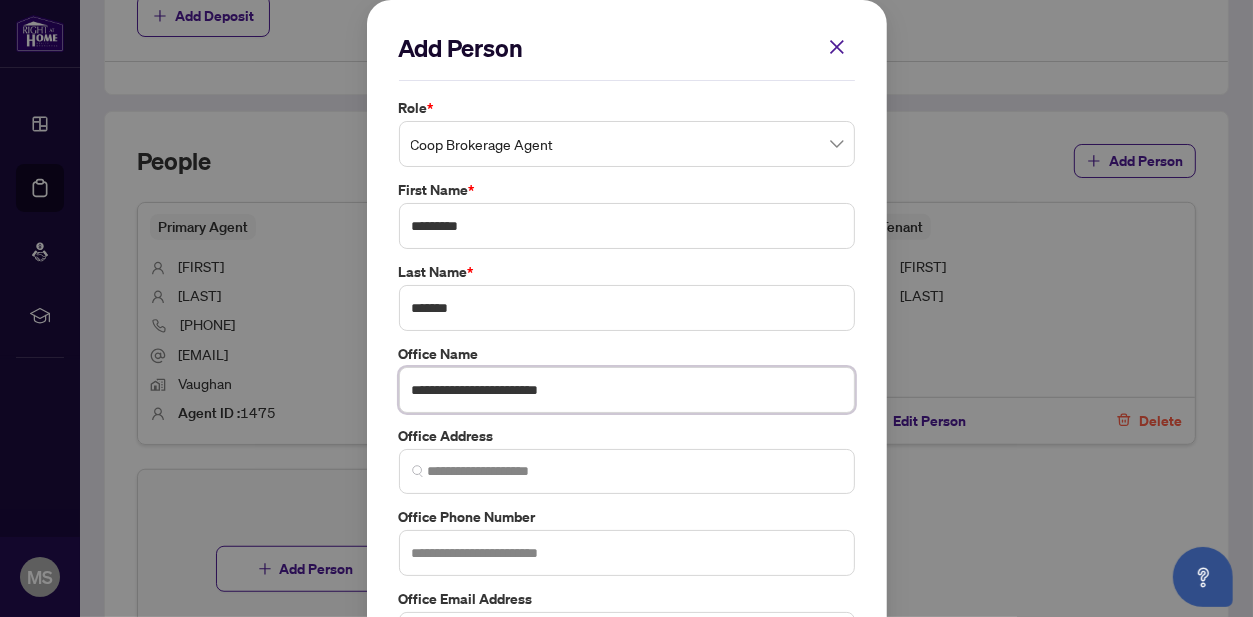 type on "**********" 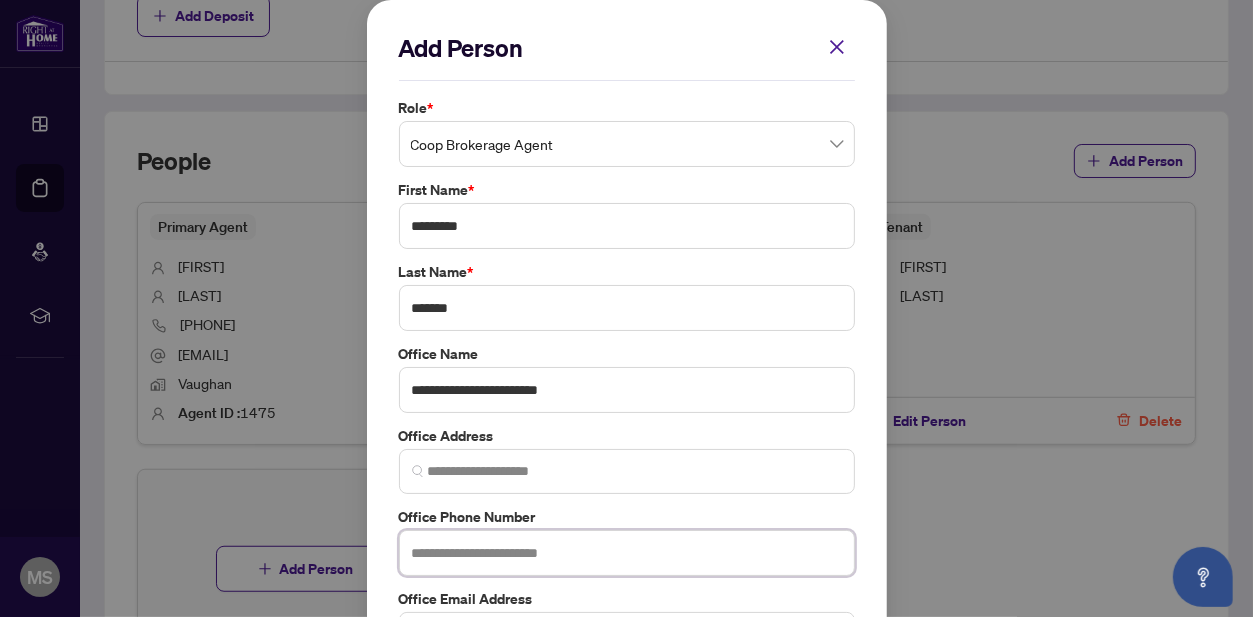 click at bounding box center (627, 553) 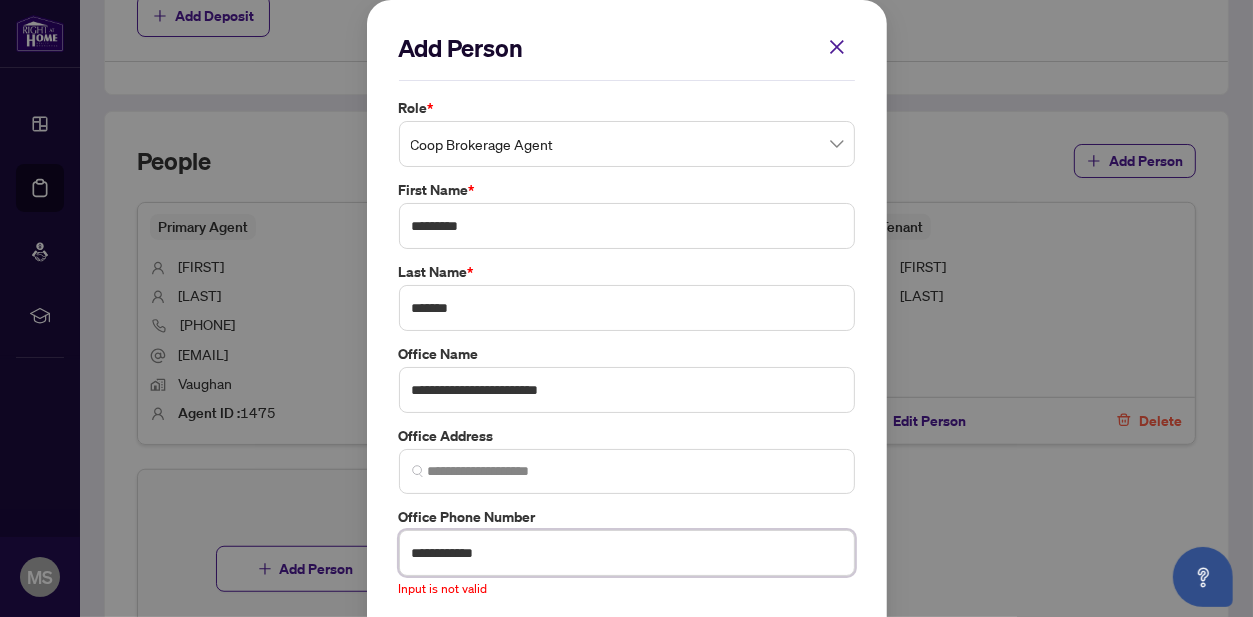 type on "**********" 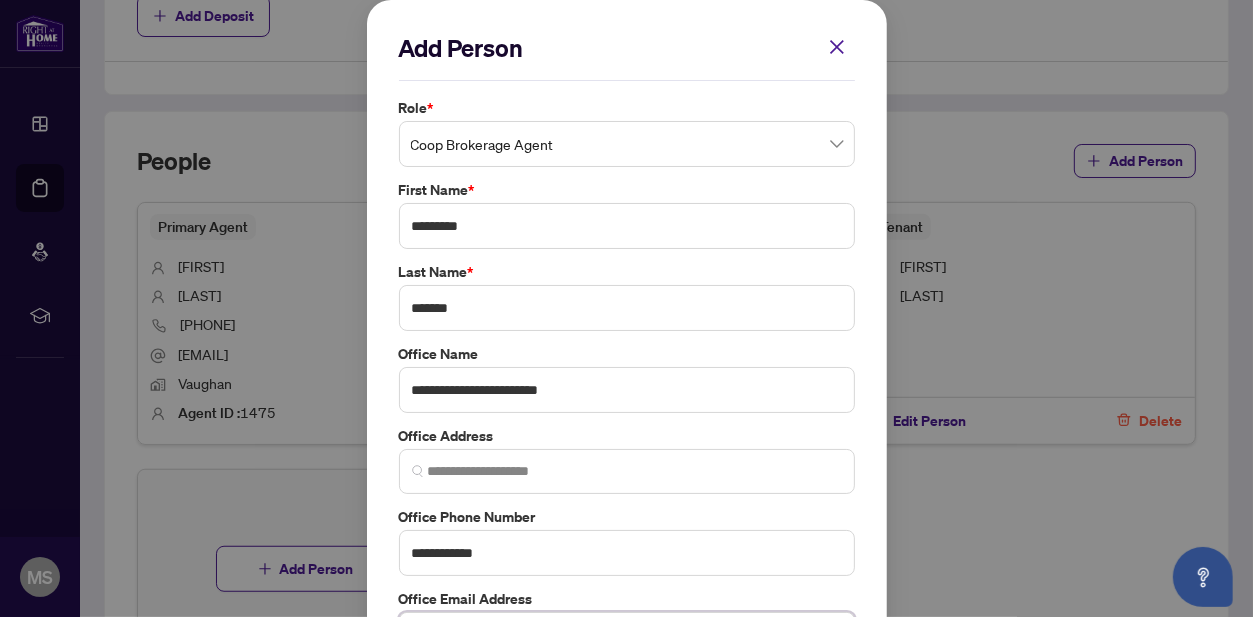 scroll, scrollTop: 35, scrollLeft: 0, axis: vertical 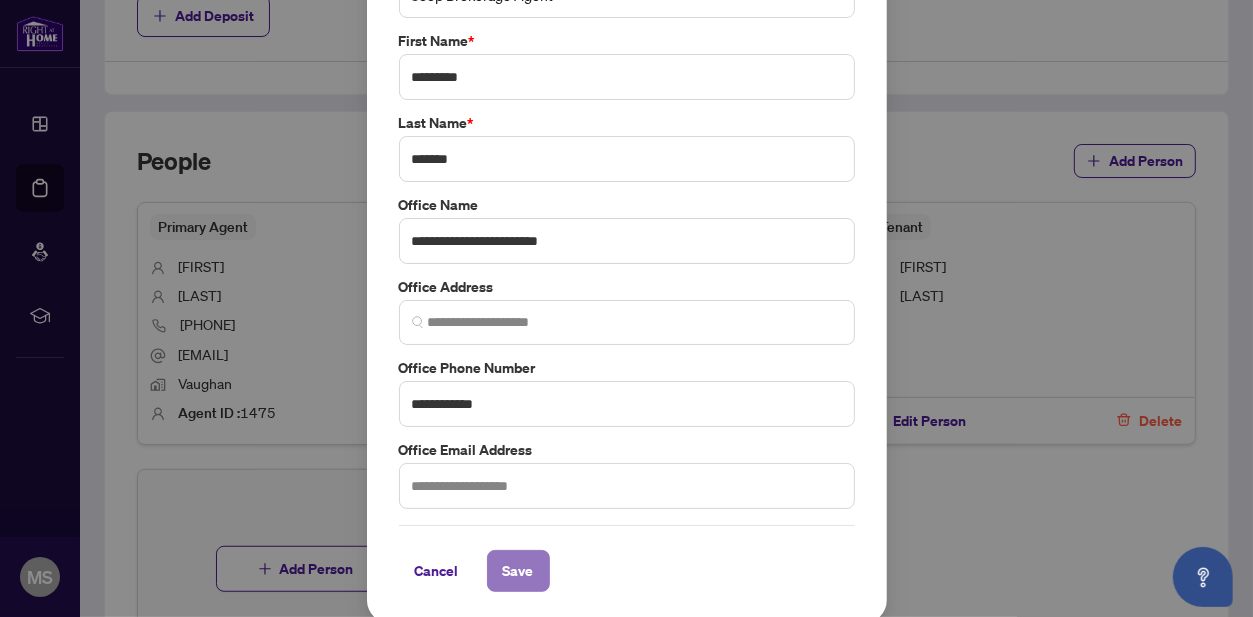 click on "Save" at bounding box center [518, 571] 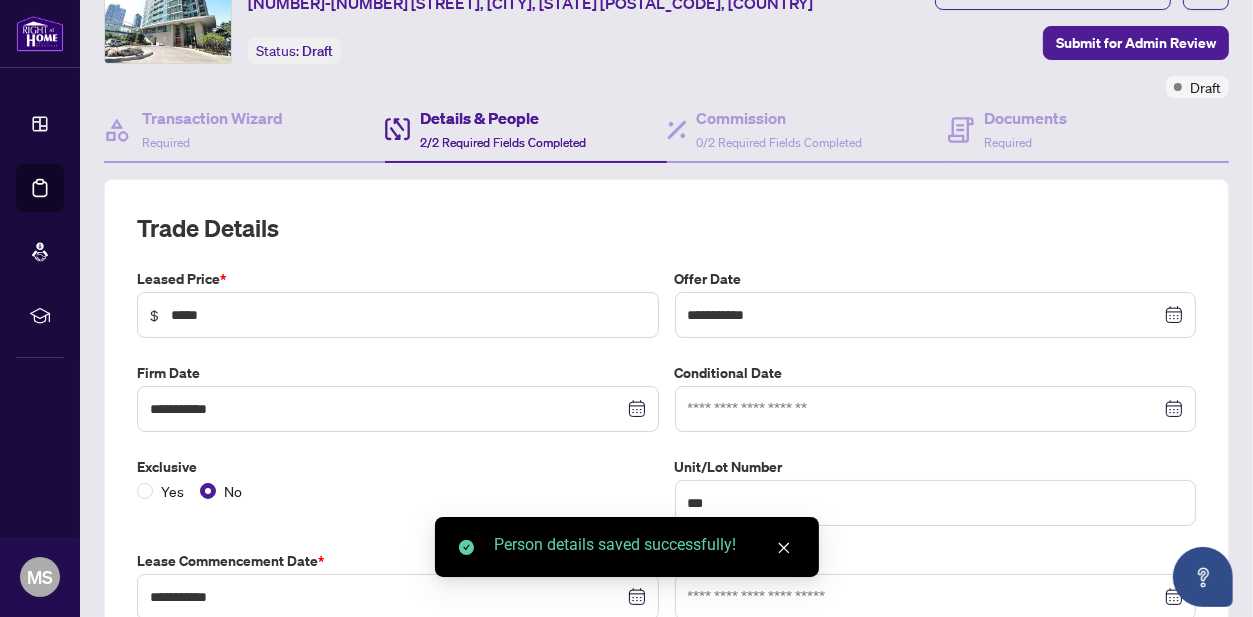 scroll, scrollTop: 0, scrollLeft: 0, axis: both 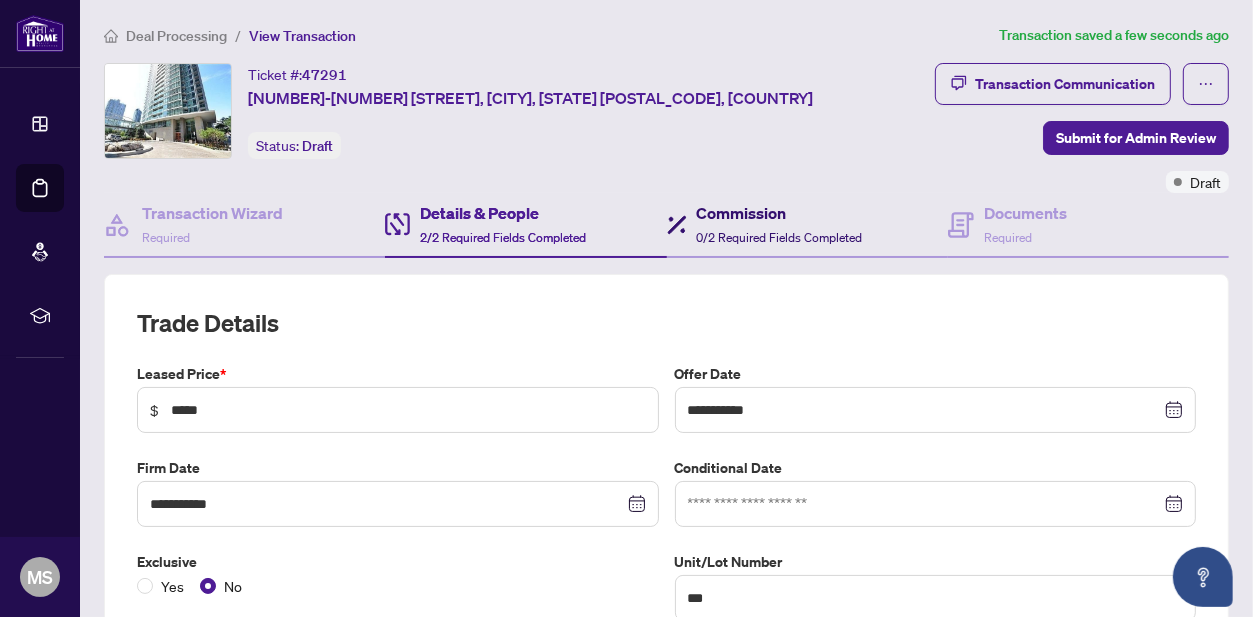 click on "Commission" at bounding box center [780, 213] 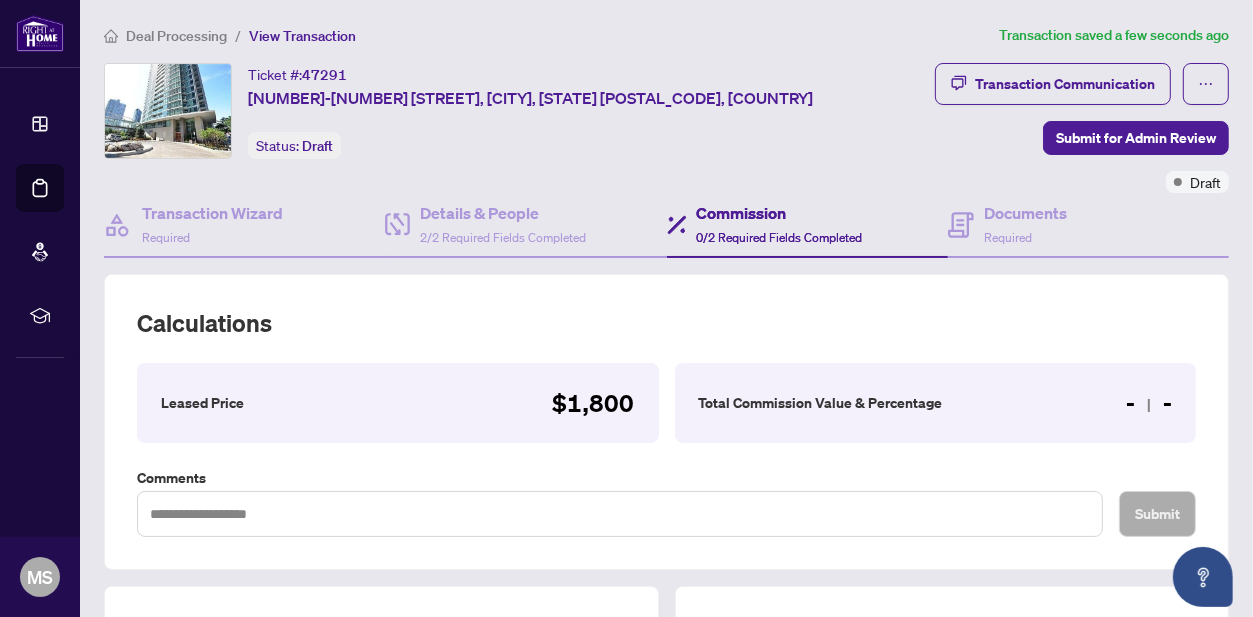 scroll, scrollTop: 200, scrollLeft: 0, axis: vertical 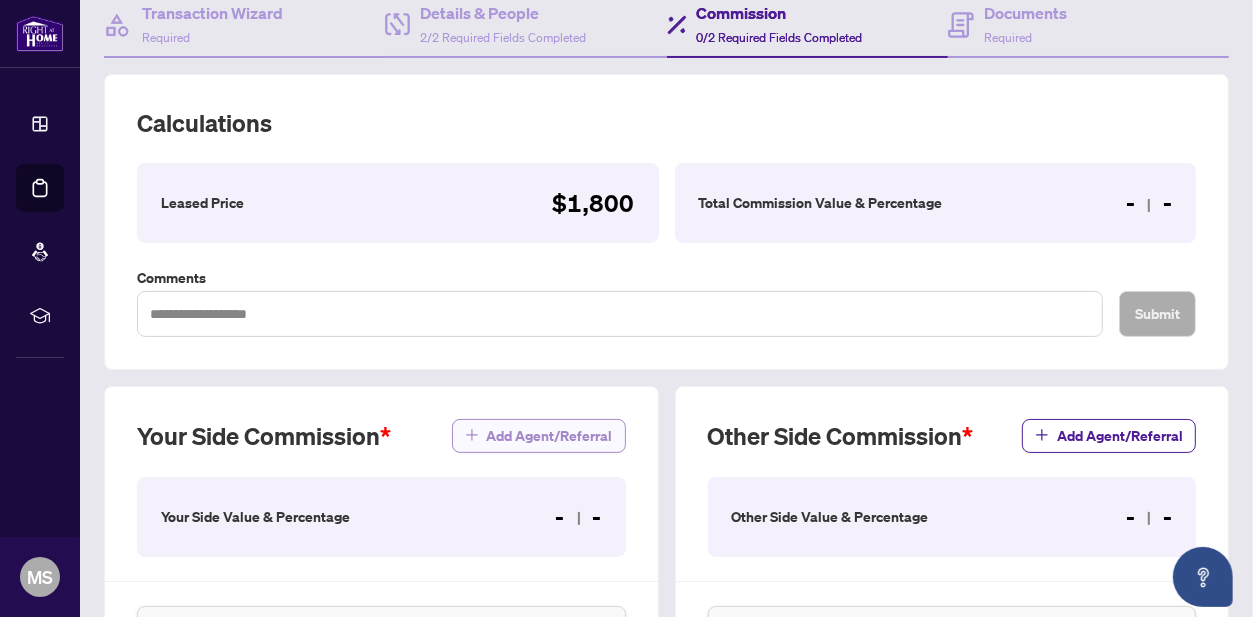 click on "Add Agent/Referral" at bounding box center [550, 436] 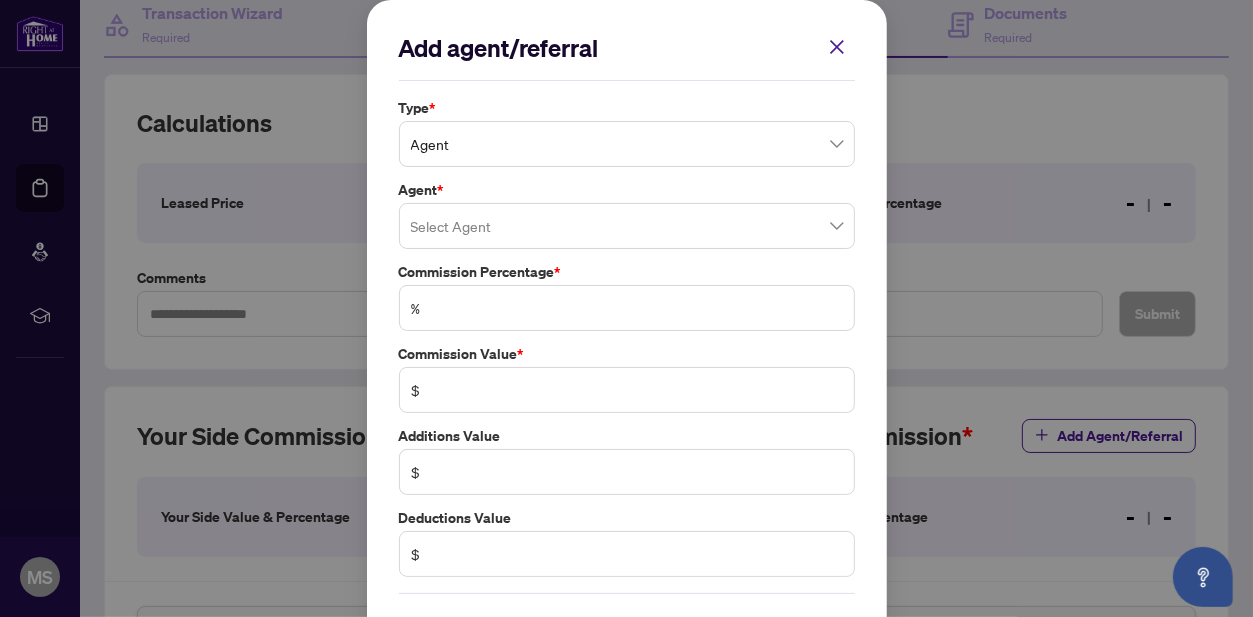 drag, startPoint x: 493, startPoint y: 257, endPoint x: 502, endPoint y: 236, distance: 22.847319 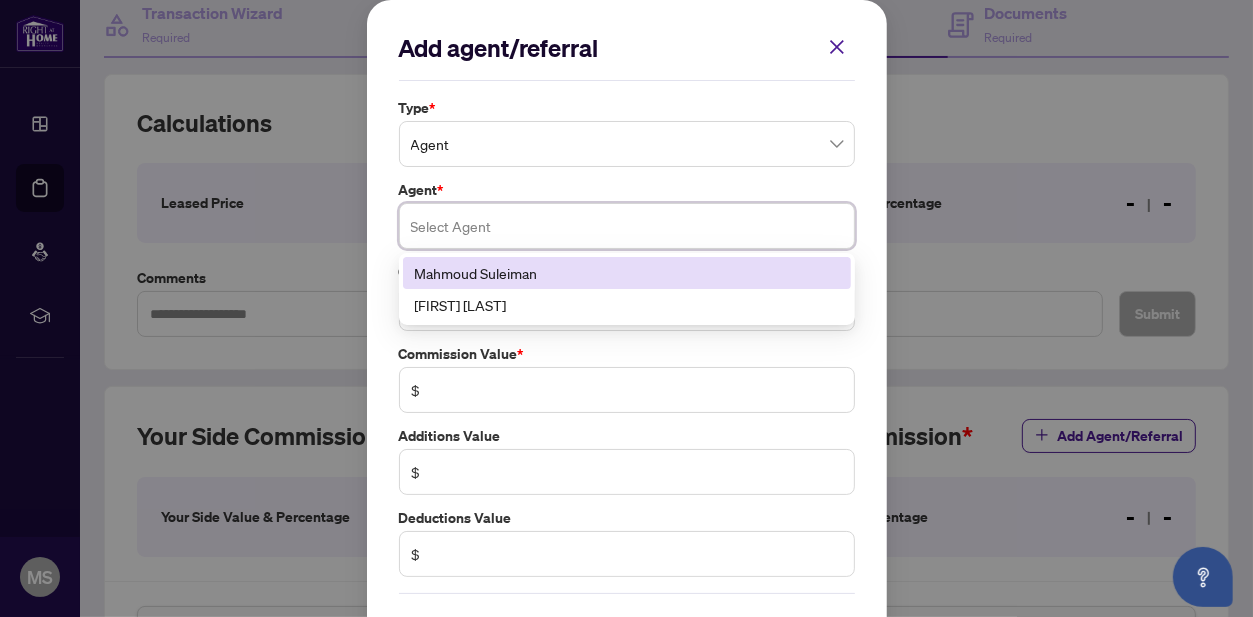 click on "Mahmoud Suleiman" at bounding box center [627, 273] 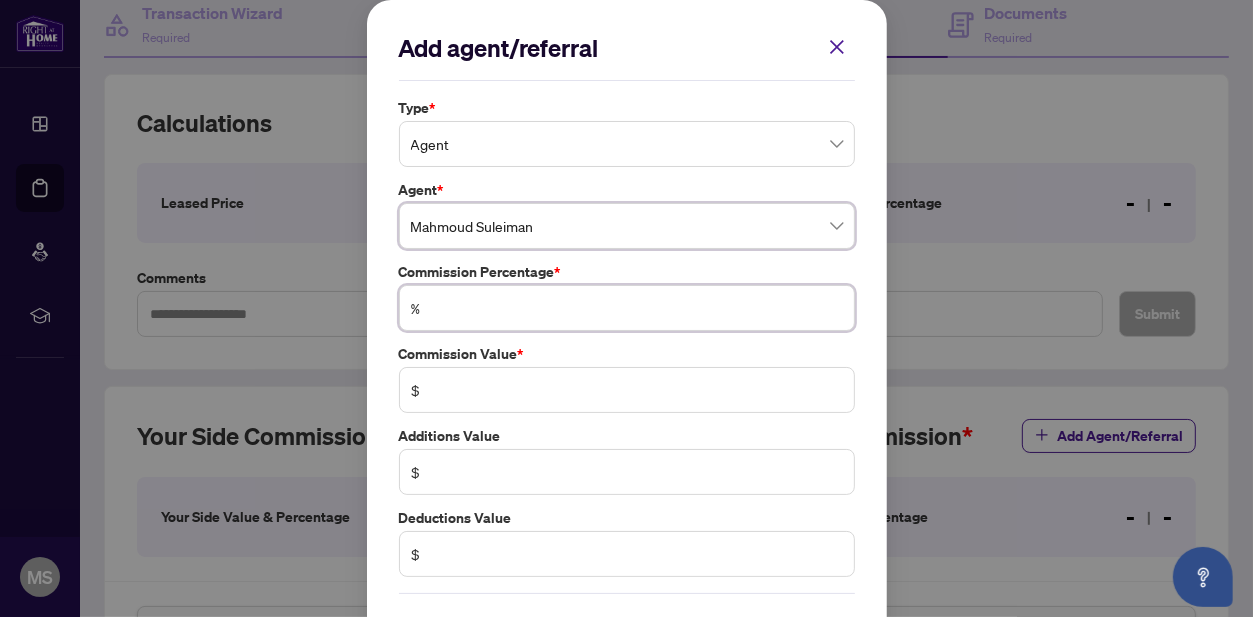 click at bounding box center [637, 308] 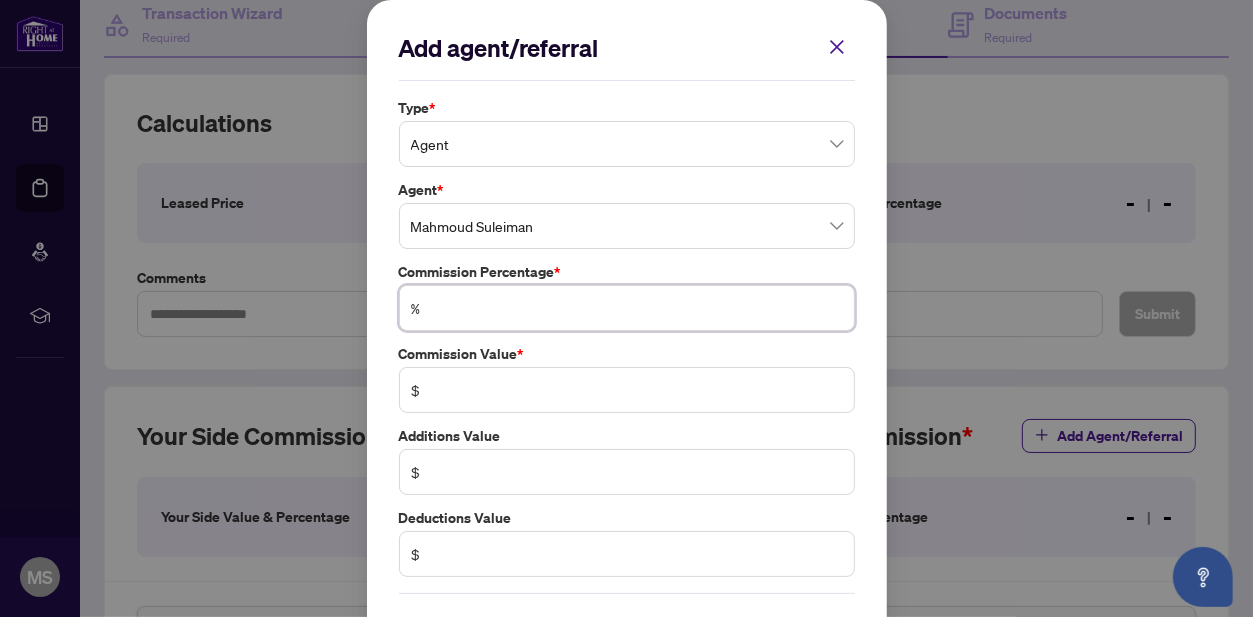 type on "*" 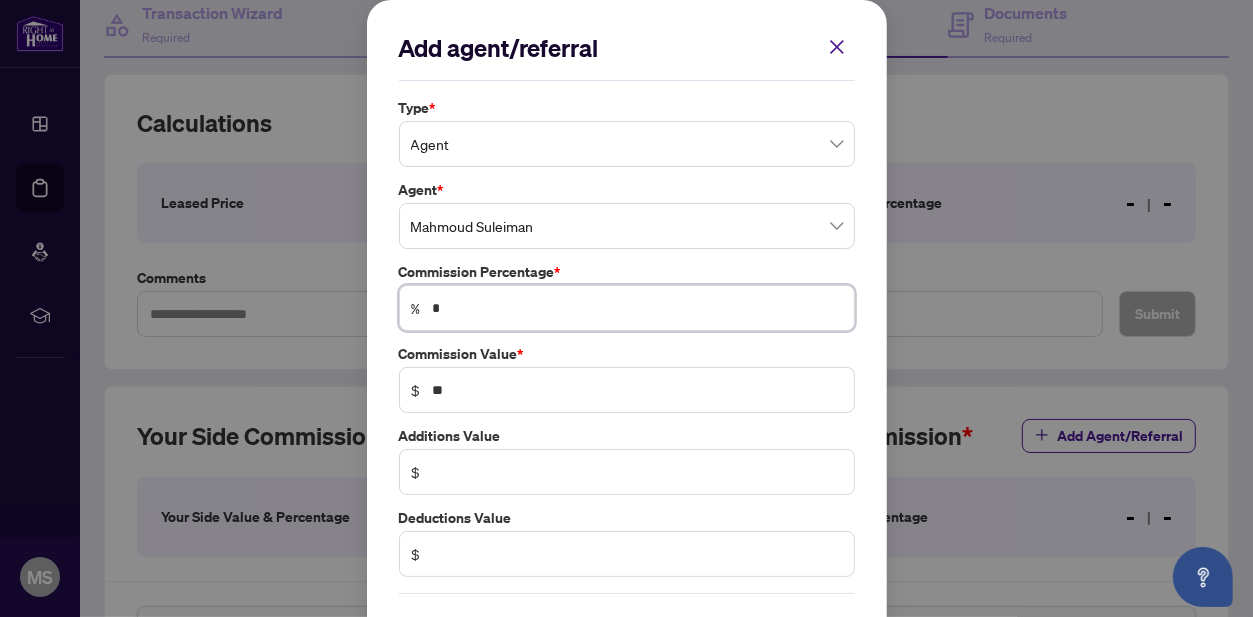 type on "**" 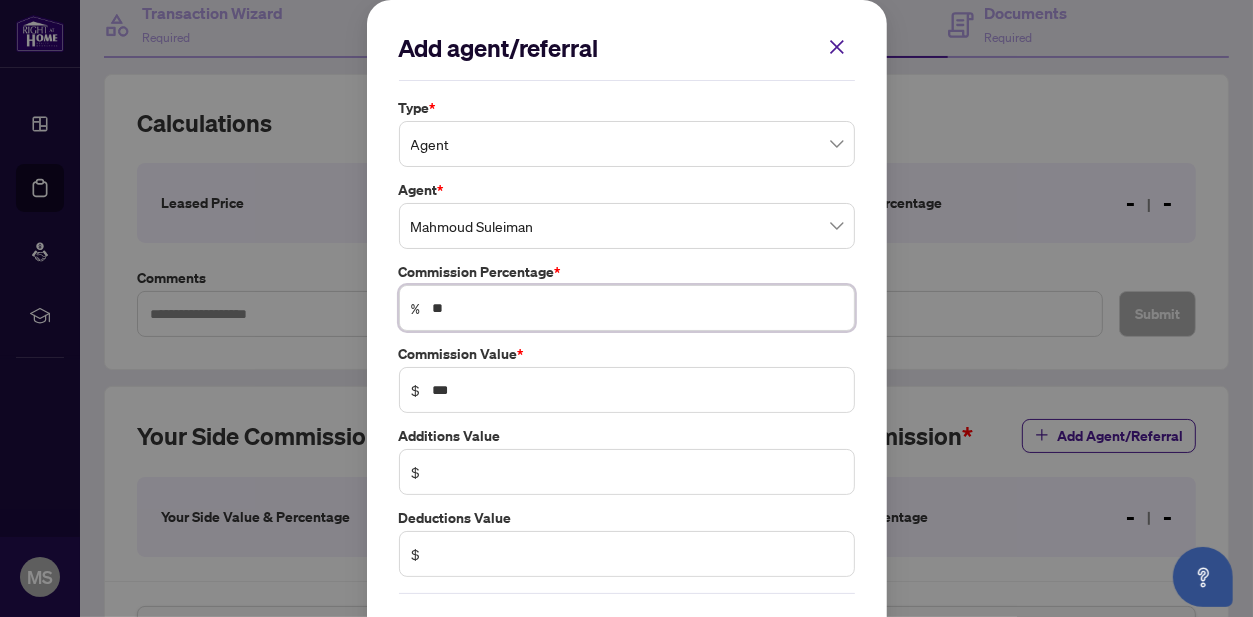 type on "**" 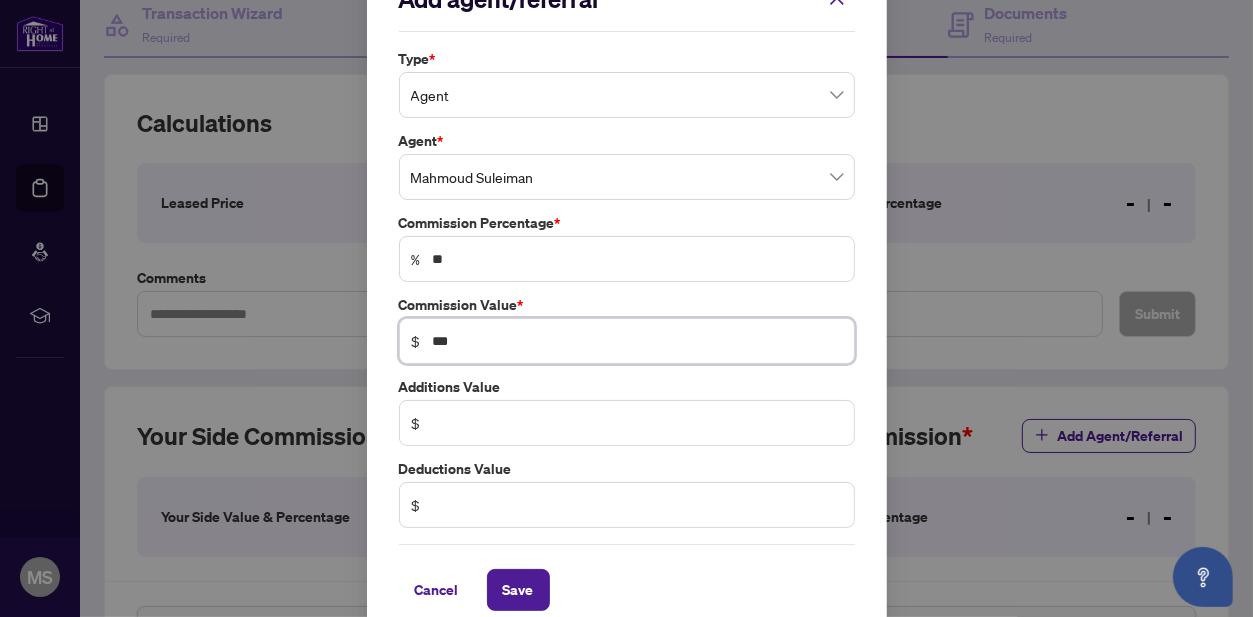 scroll, scrollTop: 69, scrollLeft: 0, axis: vertical 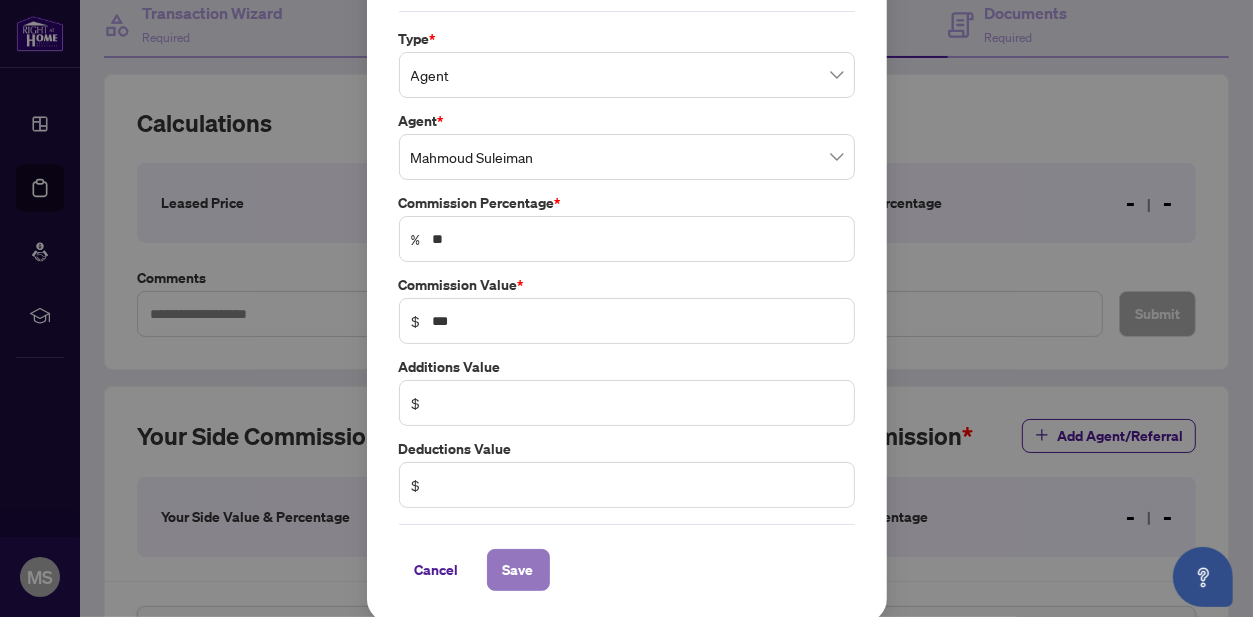 click on "Save" at bounding box center [518, 570] 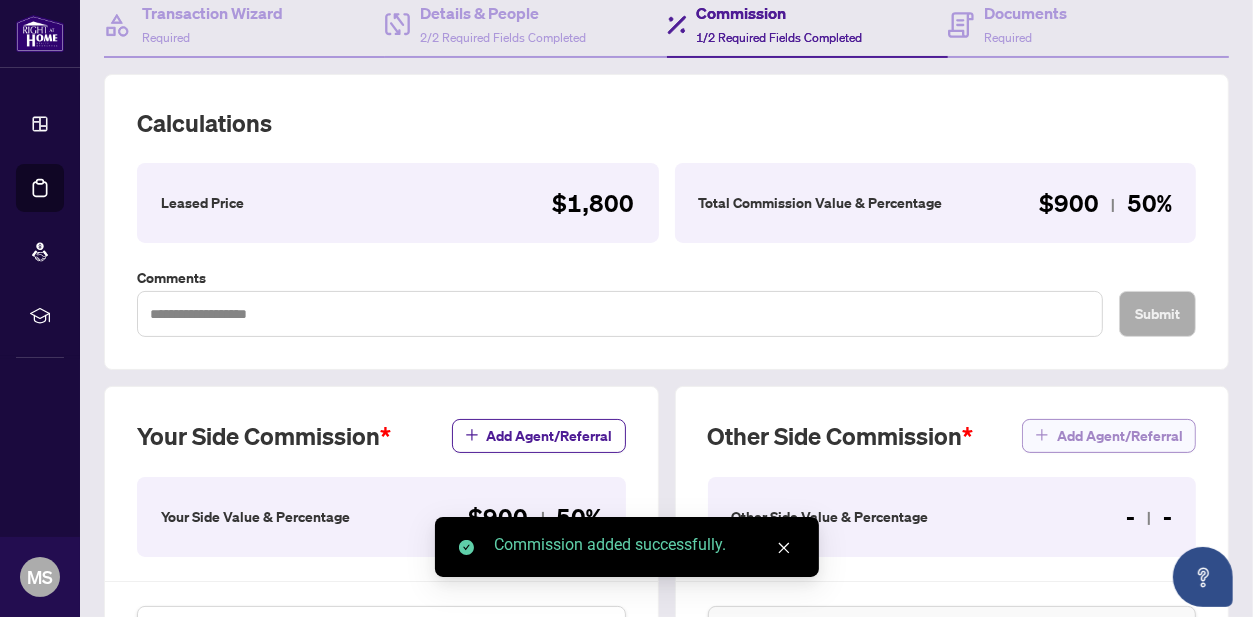 click on "Add Agent/Referral" at bounding box center [1120, 436] 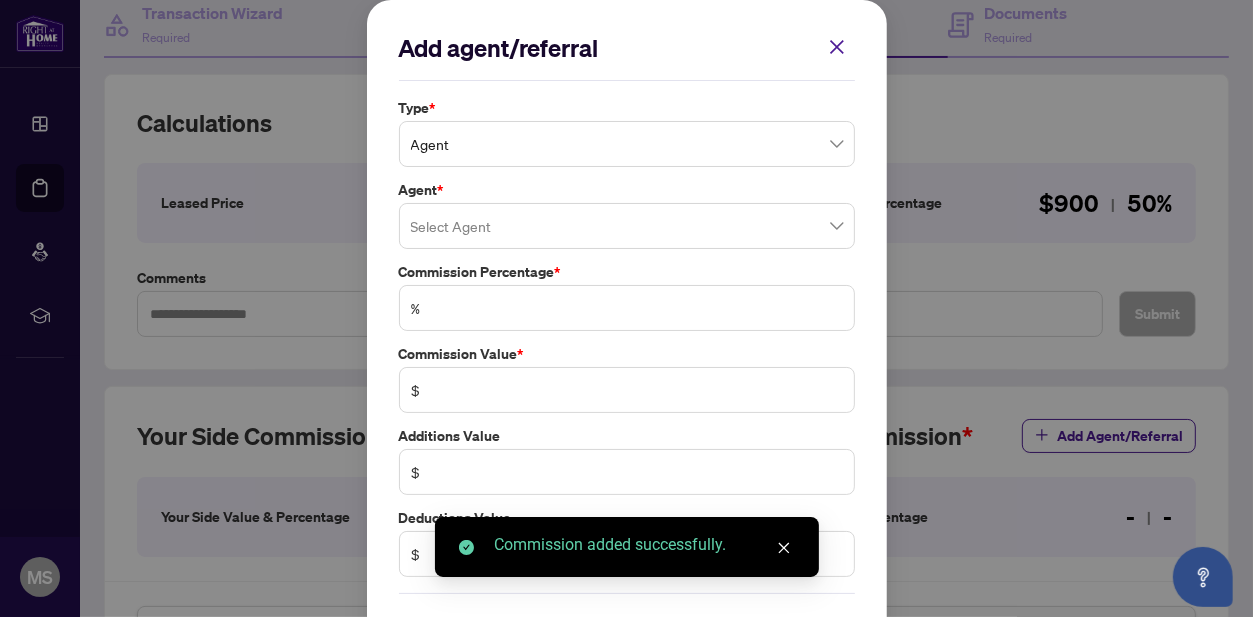 click on "Agent *" at bounding box center (627, 190) 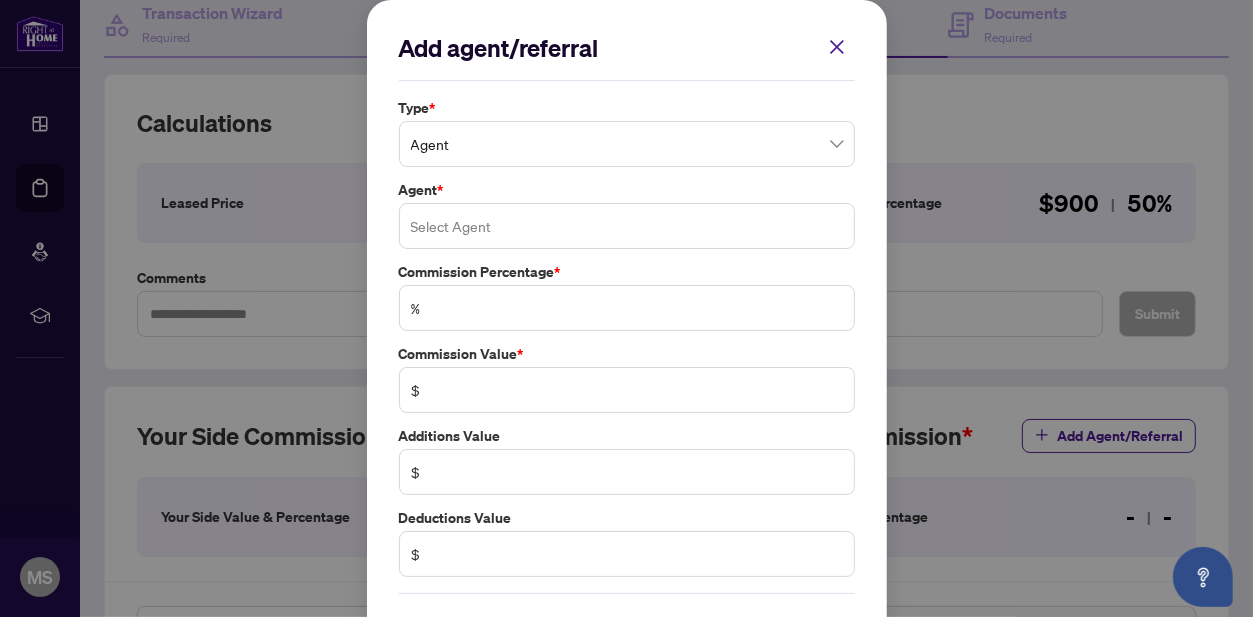 click at bounding box center [627, 226] 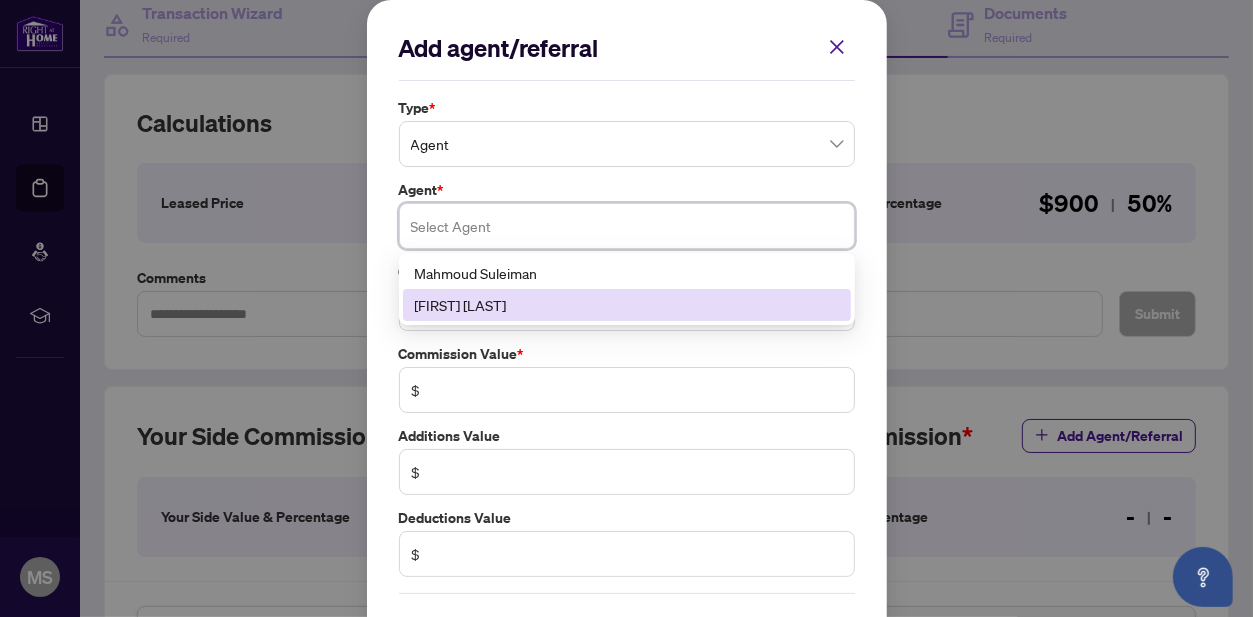 click on "[FIRST] [LAST]" at bounding box center (627, 305) 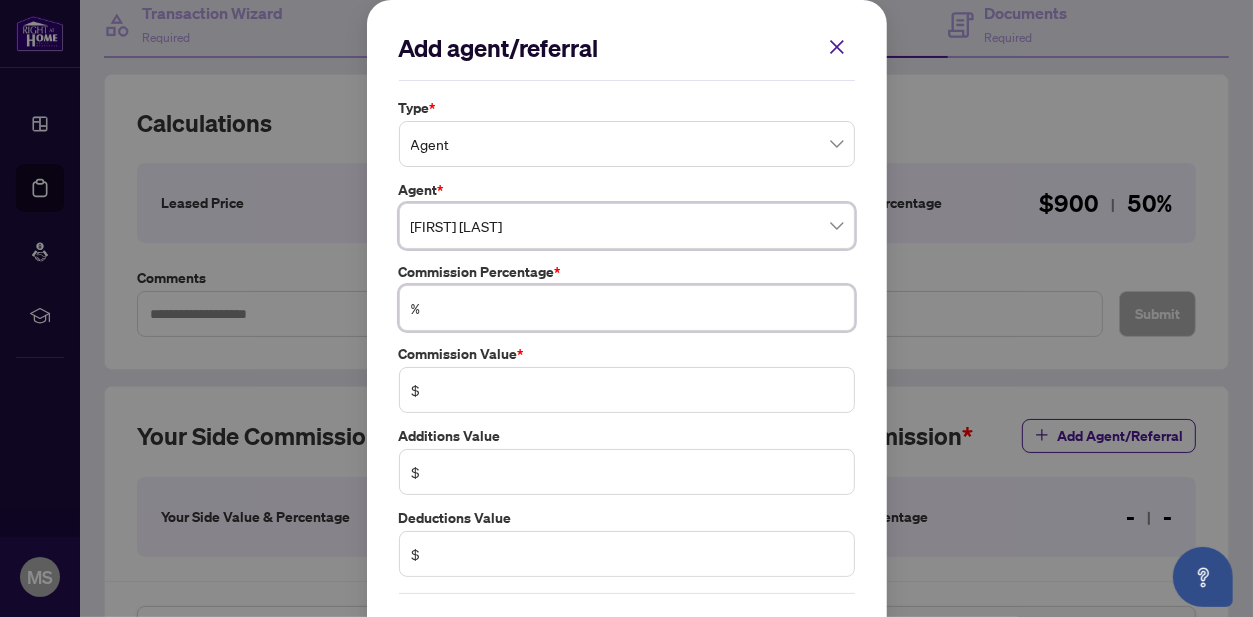 click at bounding box center [637, 308] 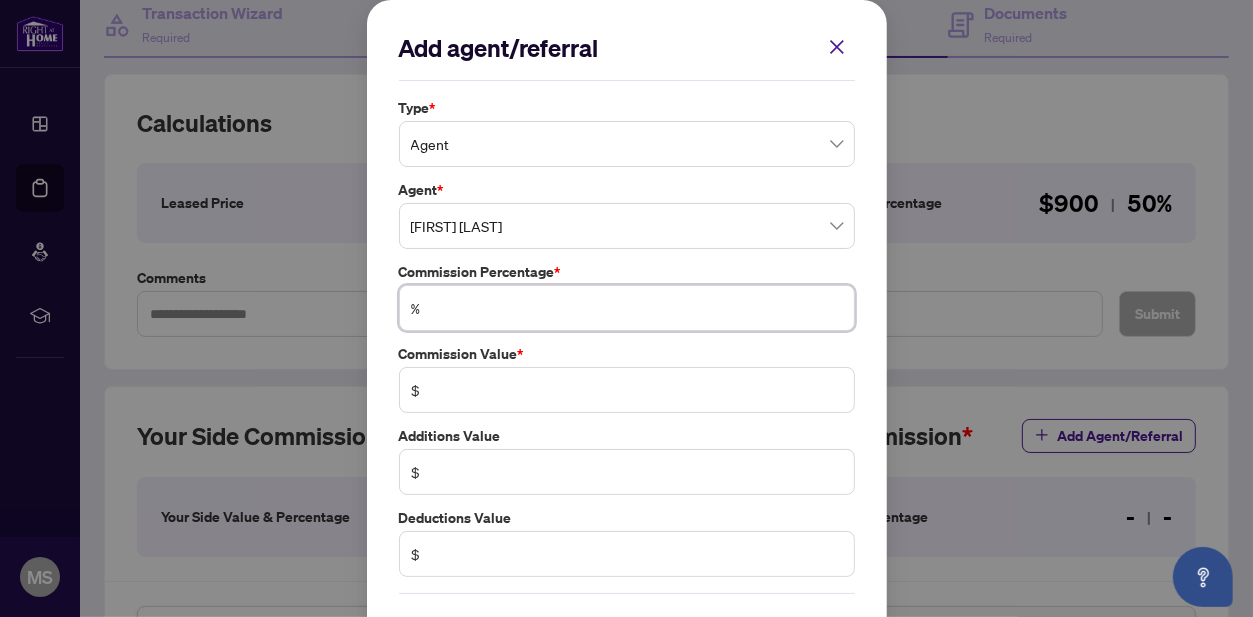 type on "*" 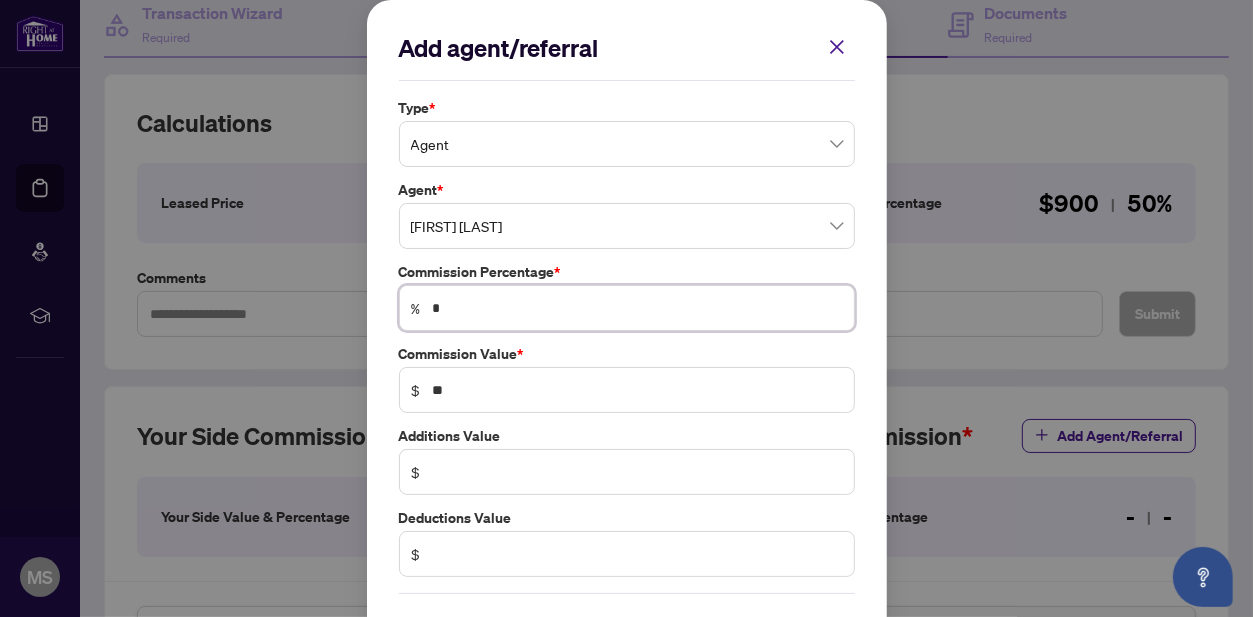 type on "**" 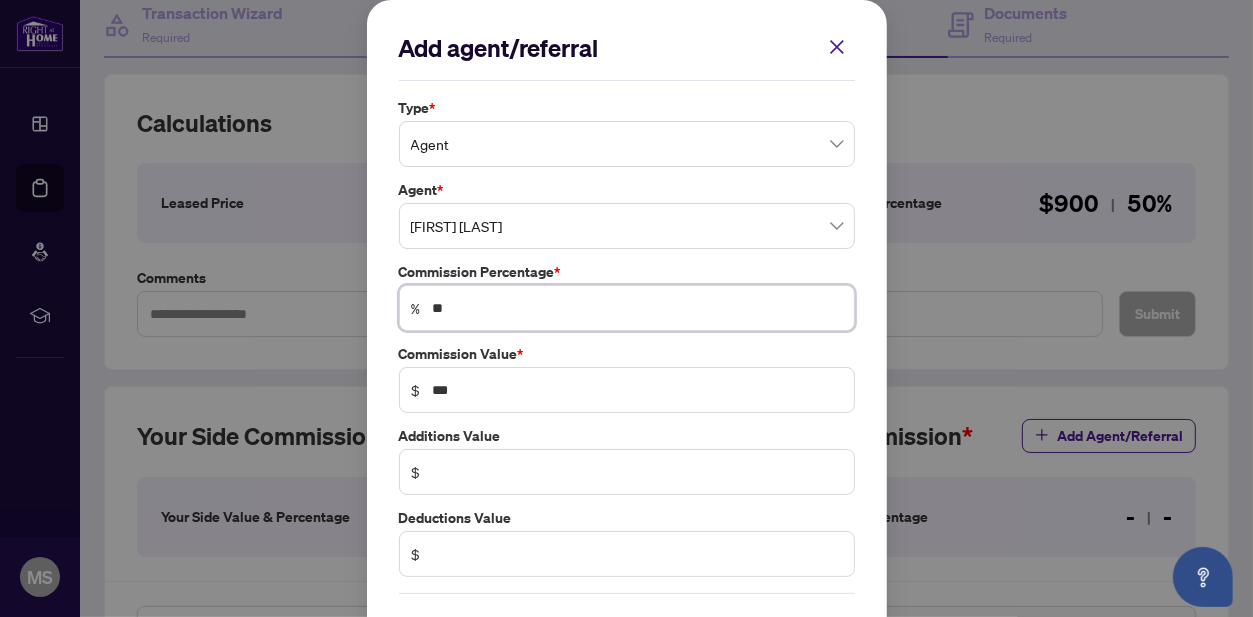 type on "**" 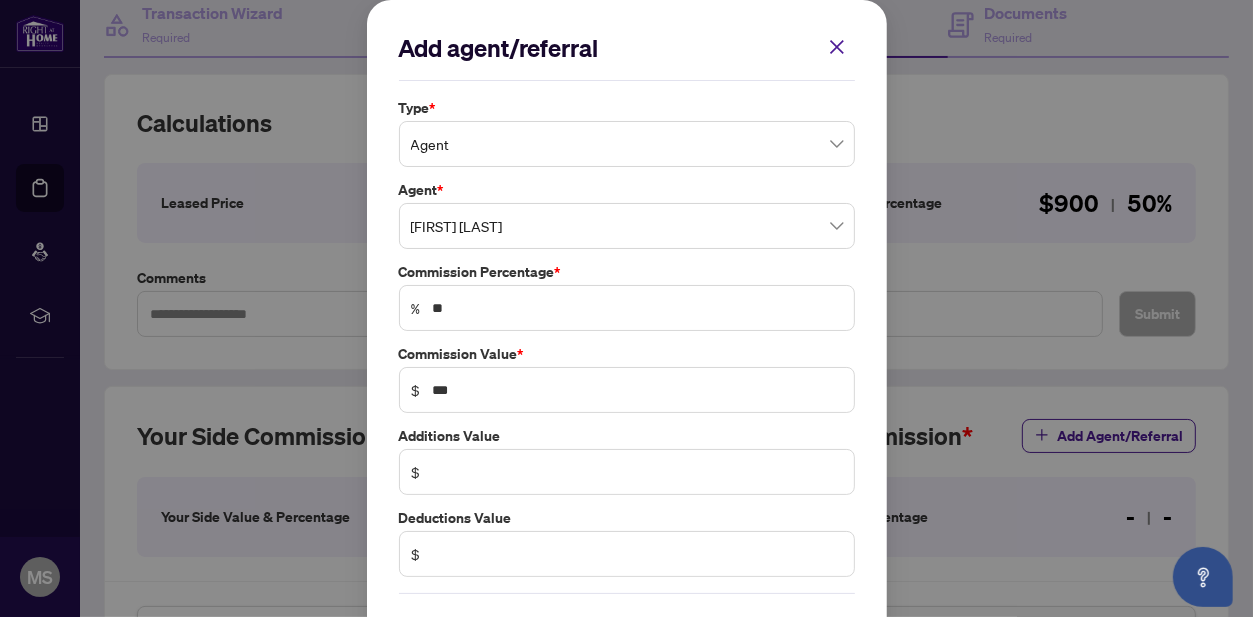 click on "Commission Value *" at bounding box center (627, 354) 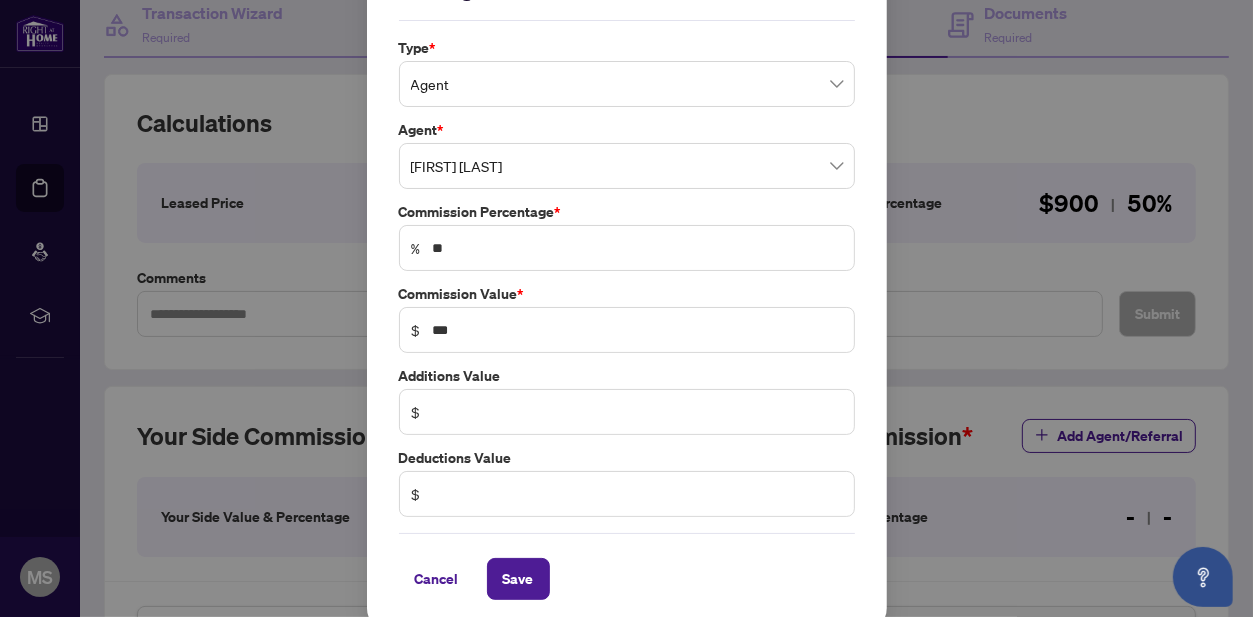 scroll, scrollTop: 69, scrollLeft: 0, axis: vertical 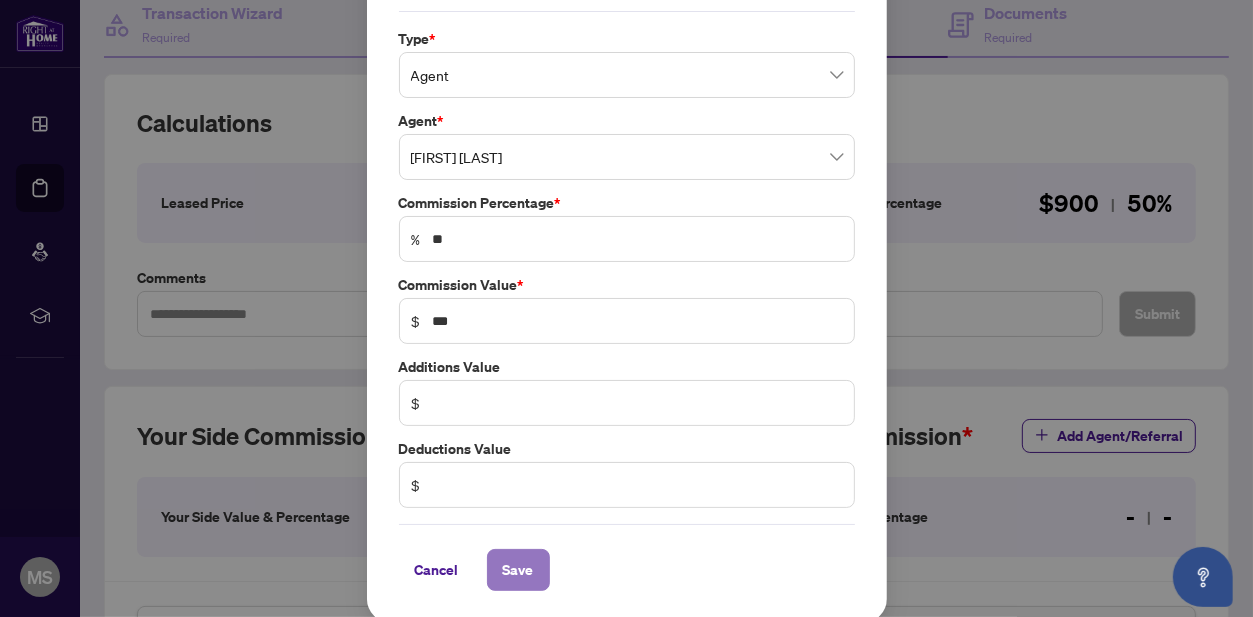 click on "Save" at bounding box center (518, 570) 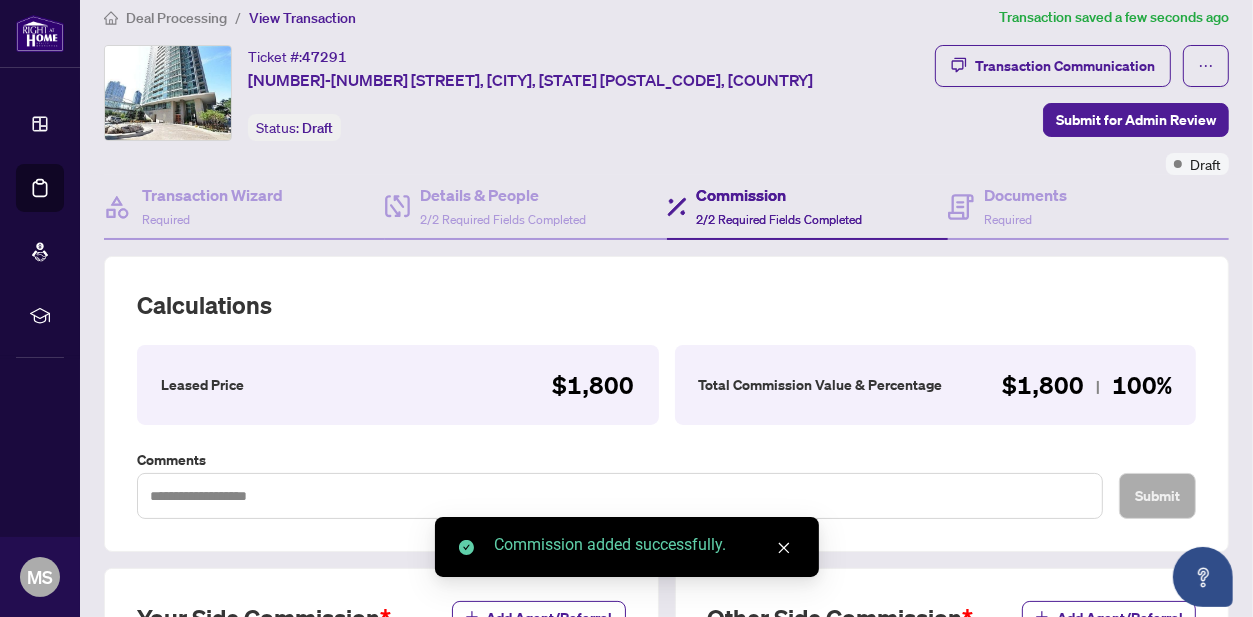 scroll, scrollTop: 0, scrollLeft: 0, axis: both 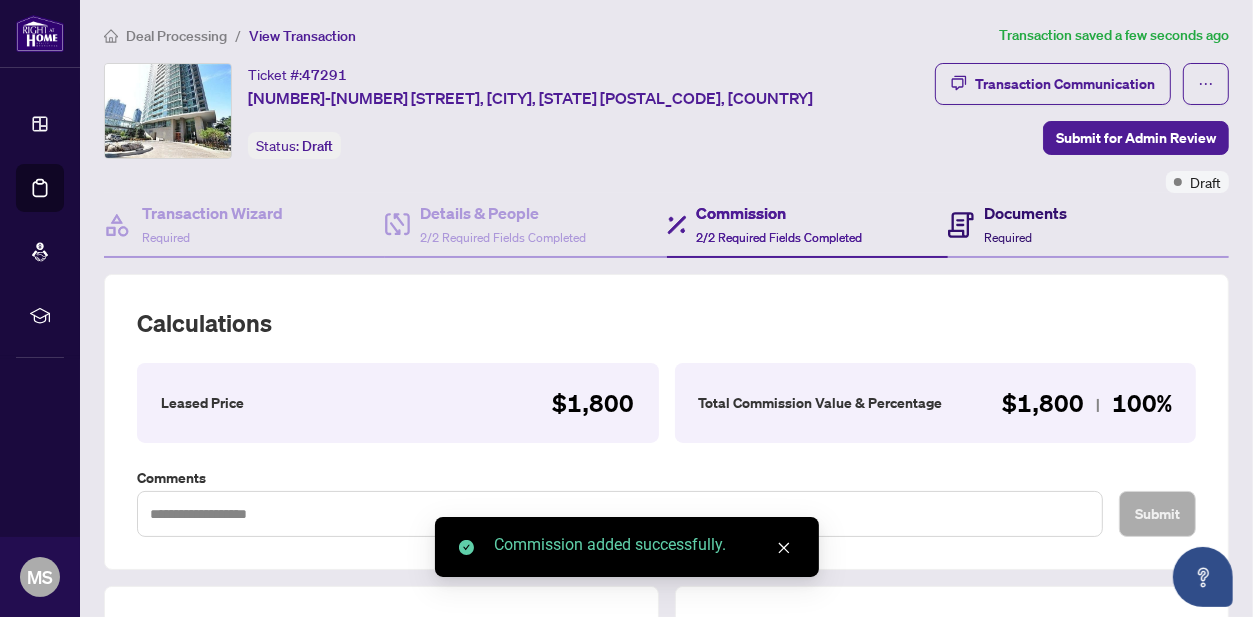 click on "Documents" at bounding box center (1025, 213) 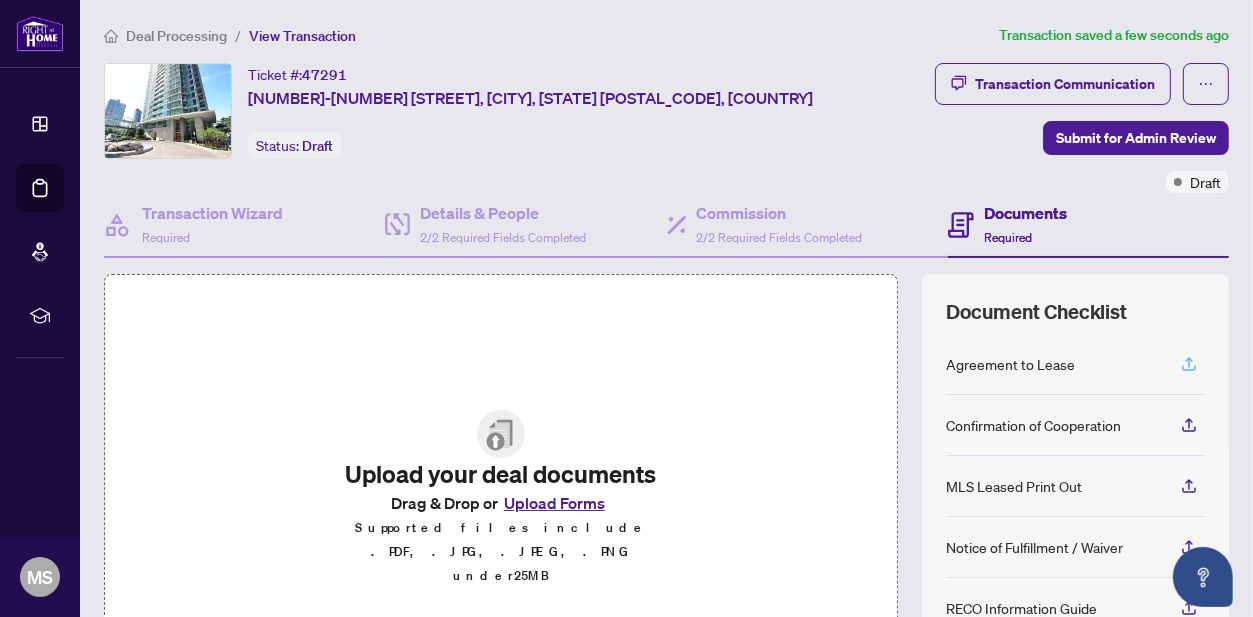 click 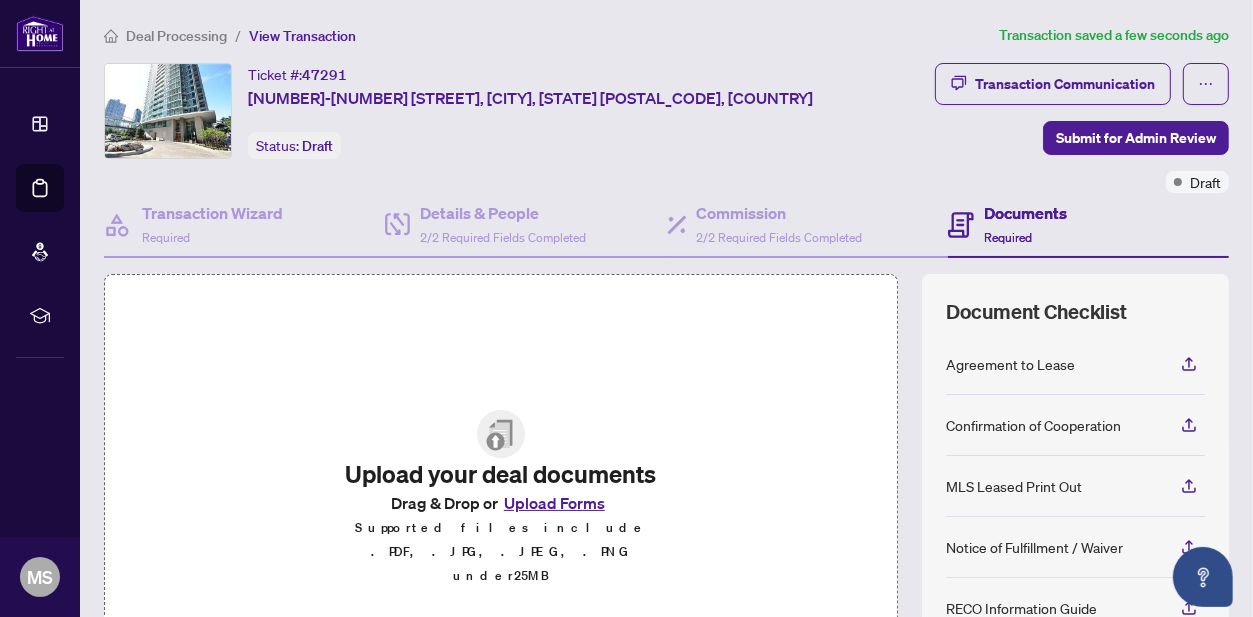 scroll, scrollTop: 0, scrollLeft: 0, axis: both 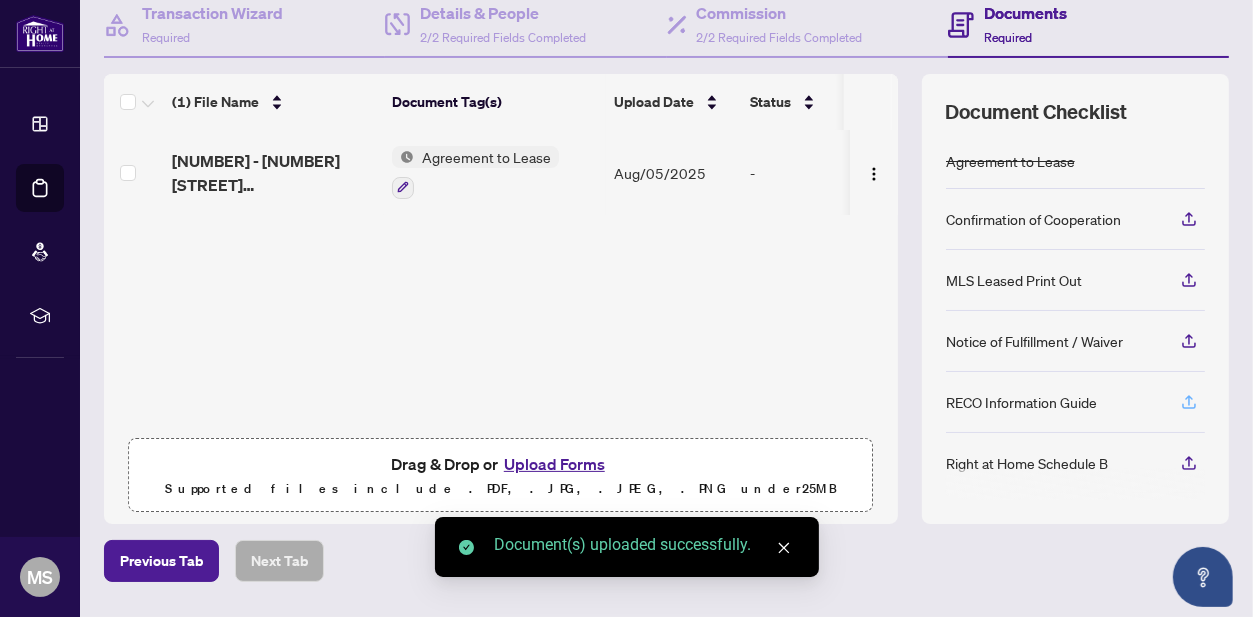 click 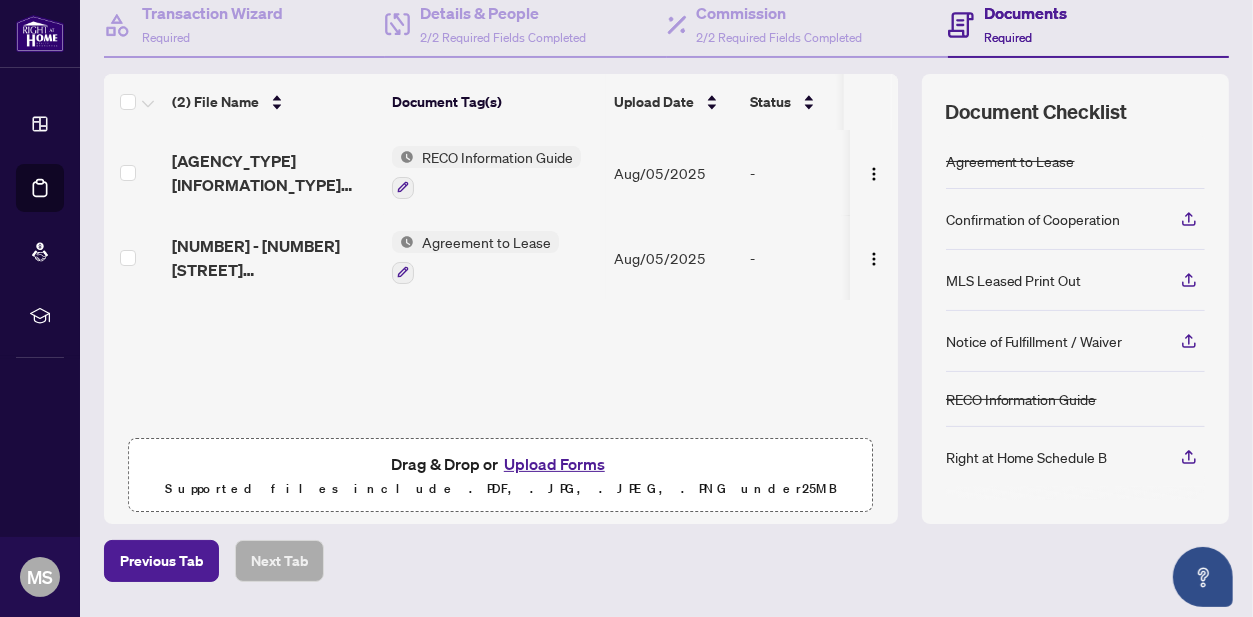 scroll, scrollTop: 1, scrollLeft: 0, axis: vertical 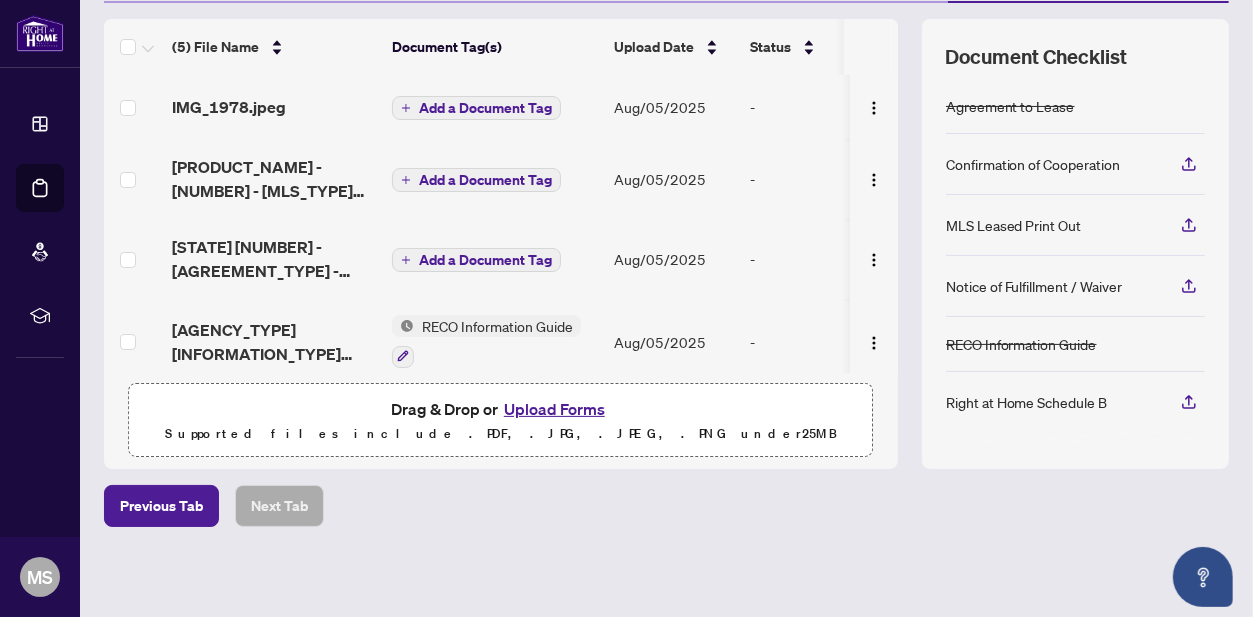 click on "Add a Document Tag" at bounding box center [485, 108] 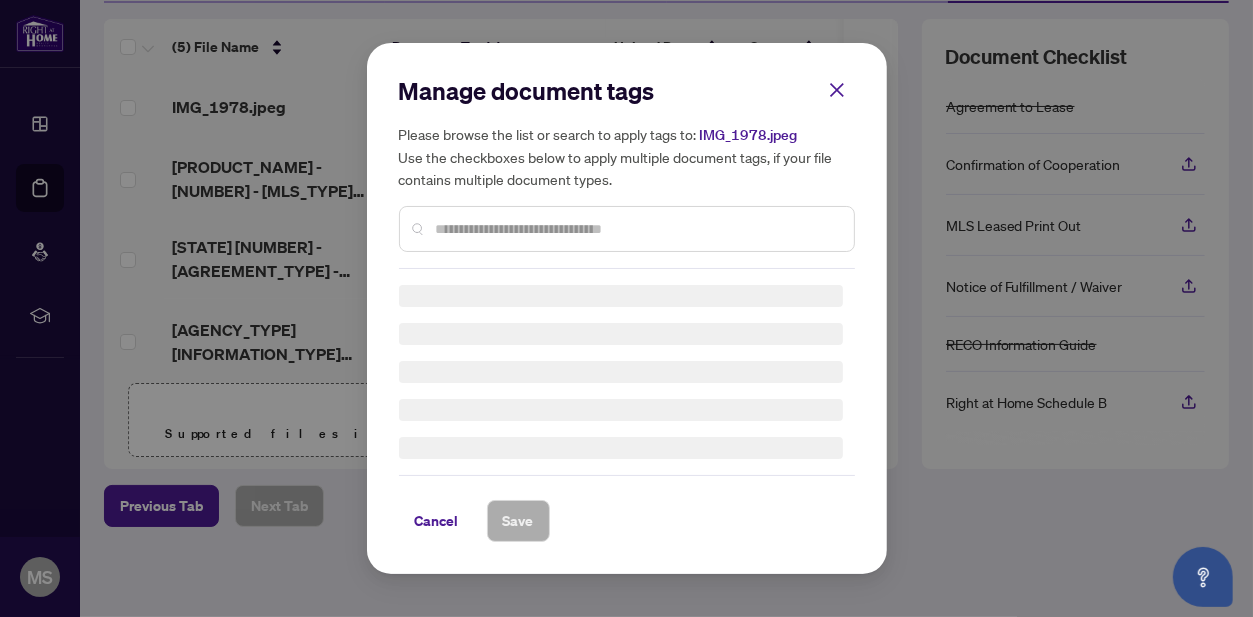 click on "Manage document tags Please browse the list or search to apply tags to:   IMG_1978.jpeg   Use the checkboxes below to apply multiple document tags, if your file contains multiple document types." at bounding box center (627, 172) 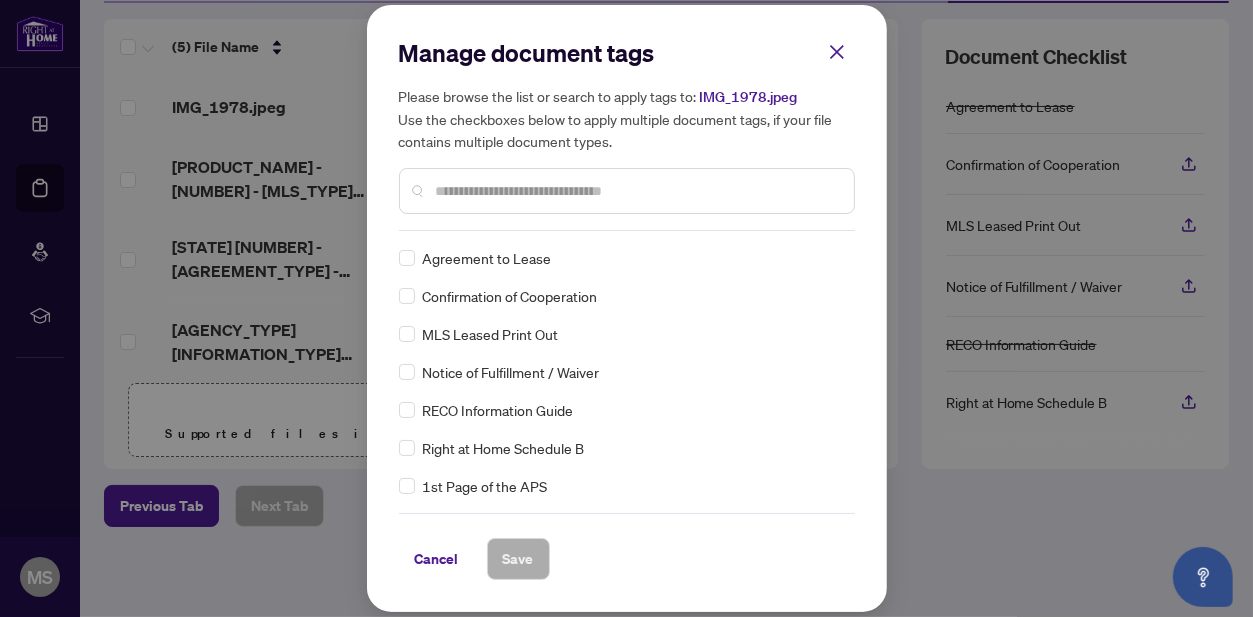 click on "Please browse the list or search to apply tags to: IMG_1978.jpeg Use the checkboxes below to apply multiple document tags, if your file contains multiple document types." at bounding box center [627, 149] 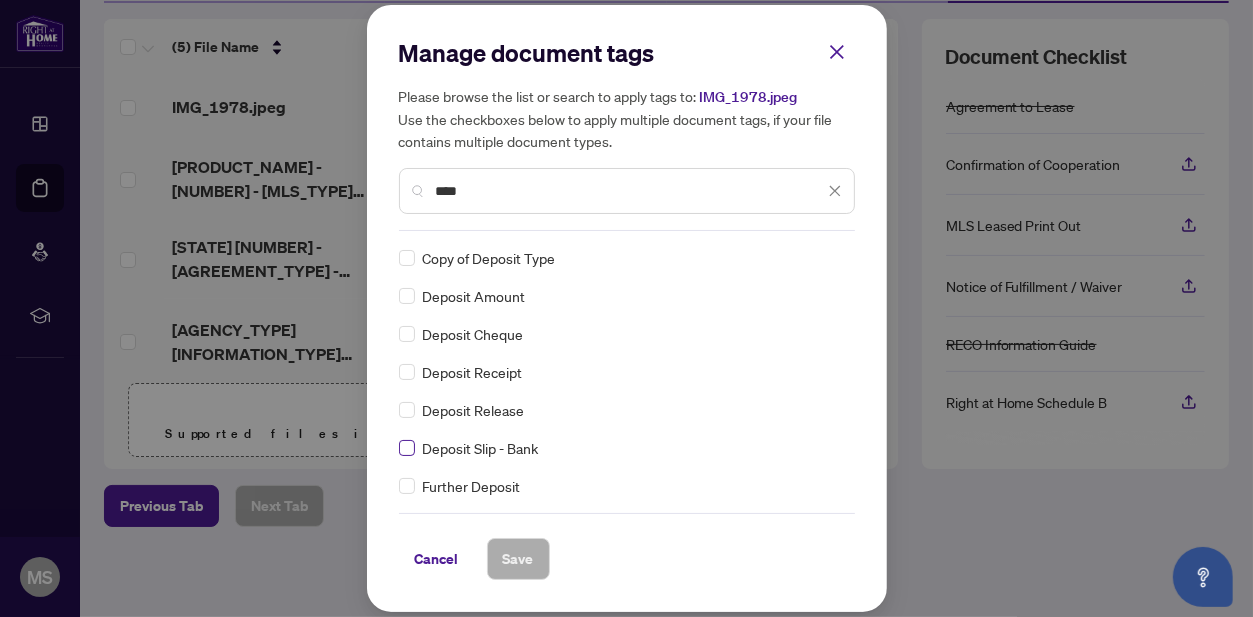 type on "****" 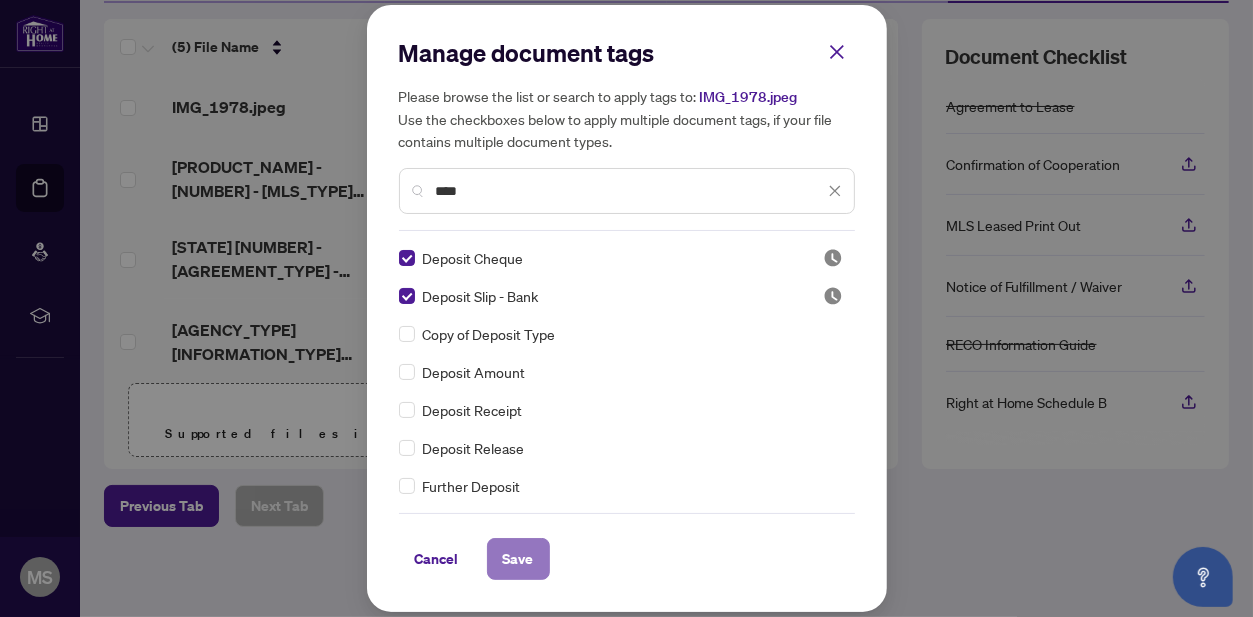 click on "Save" at bounding box center (518, 559) 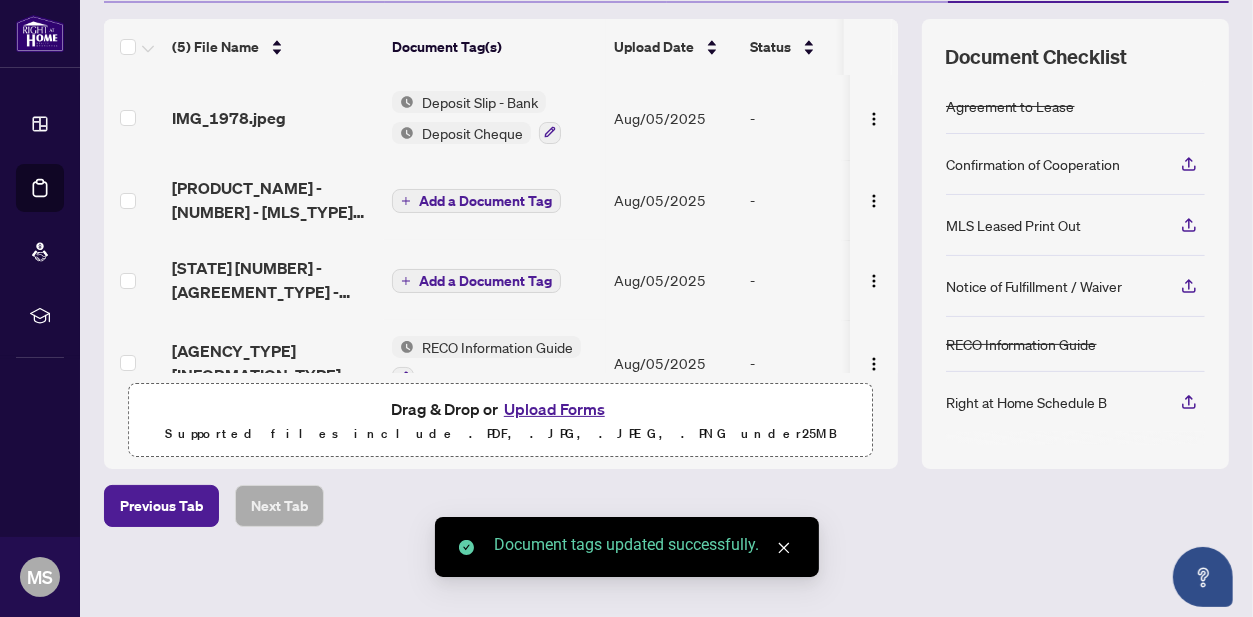 scroll, scrollTop: 0, scrollLeft: 0, axis: both 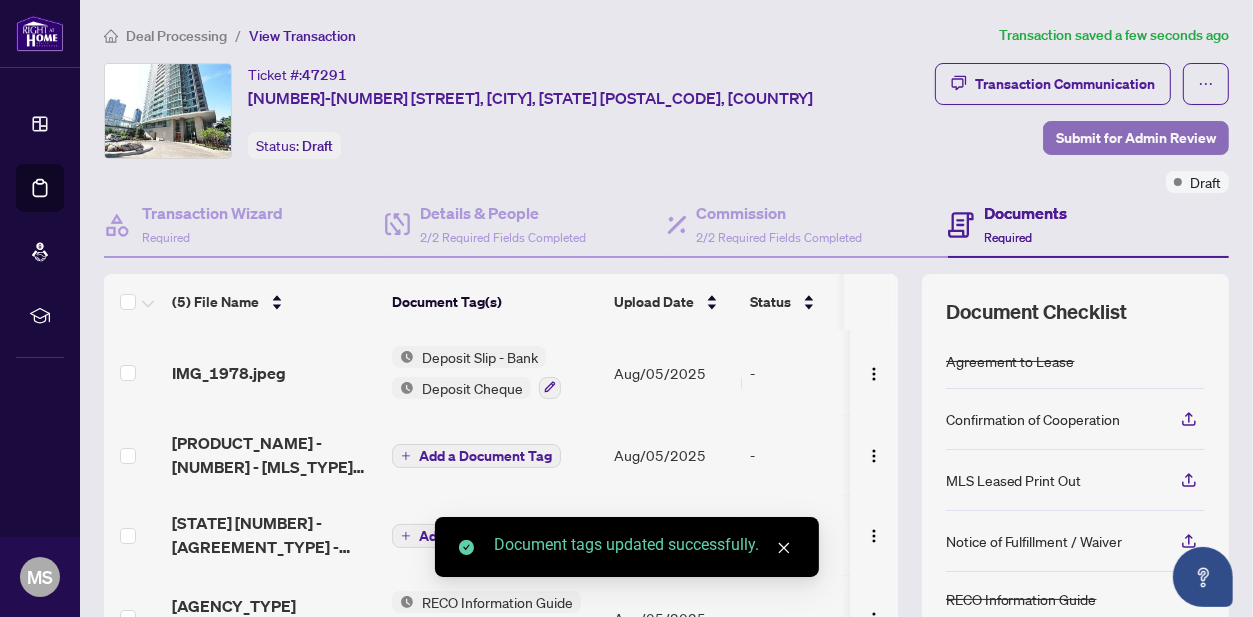 click on "Submit for Admin Review" at bounding box center (1136, 138) 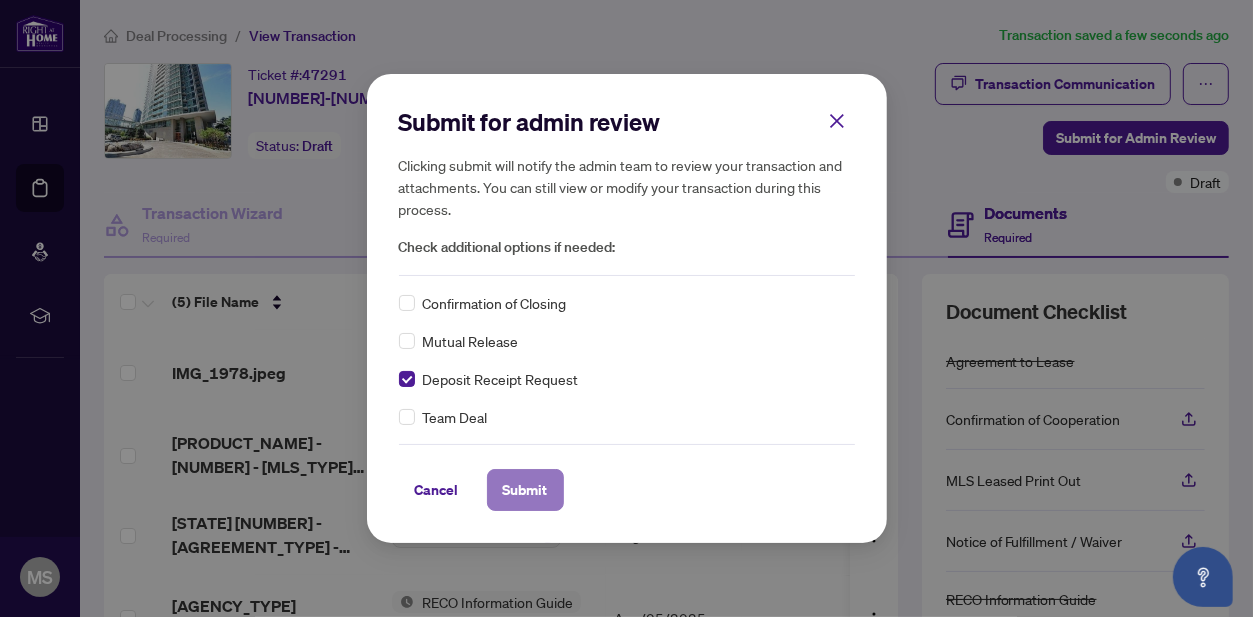 click on "Submit" at bounding box center (525, 490) 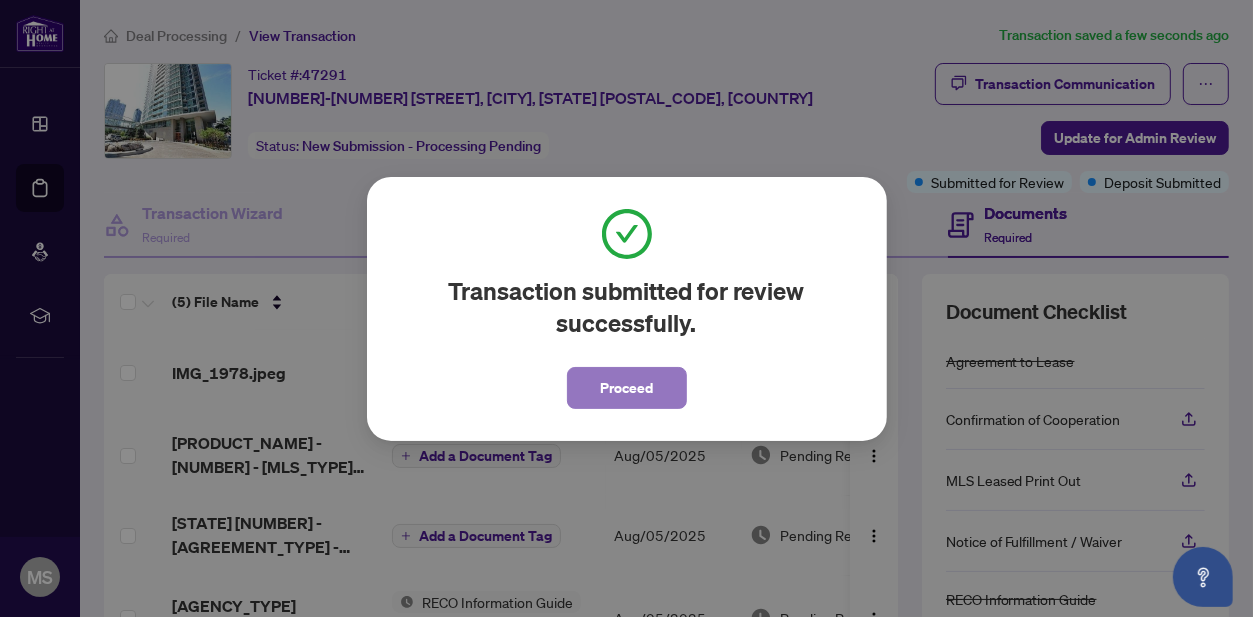 click on "Proceed" at bounding box center (627, 388) 